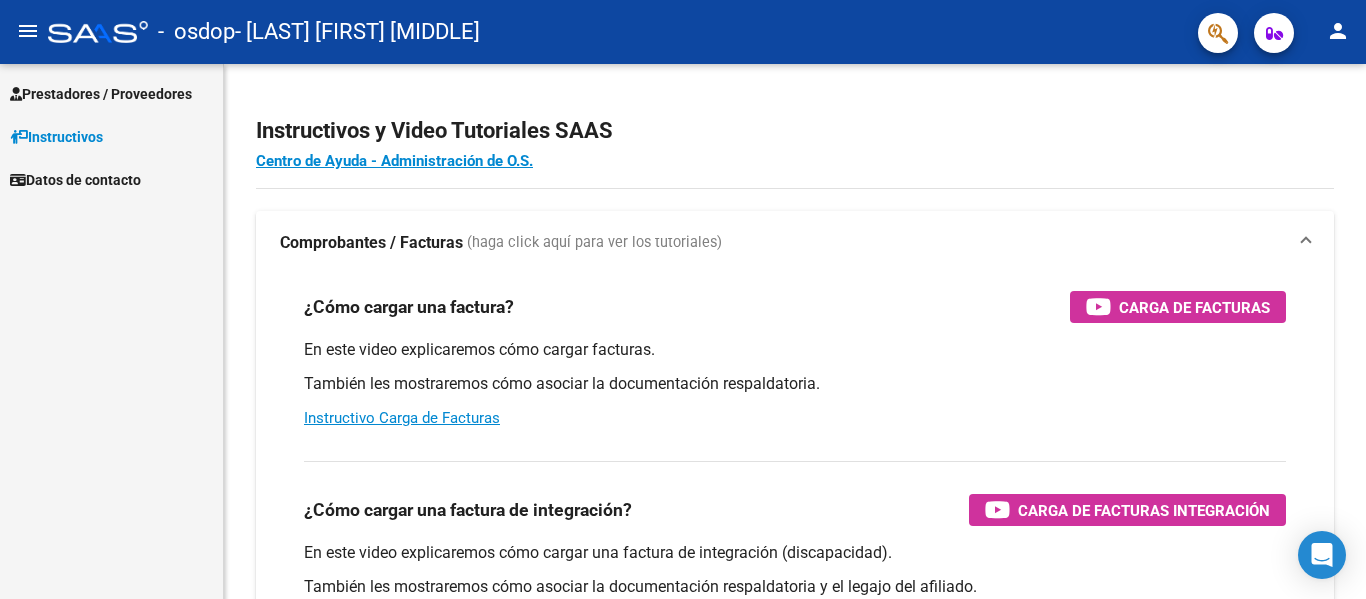 scroll, scrollTop: 0, scrollLeft: 0, axis: both 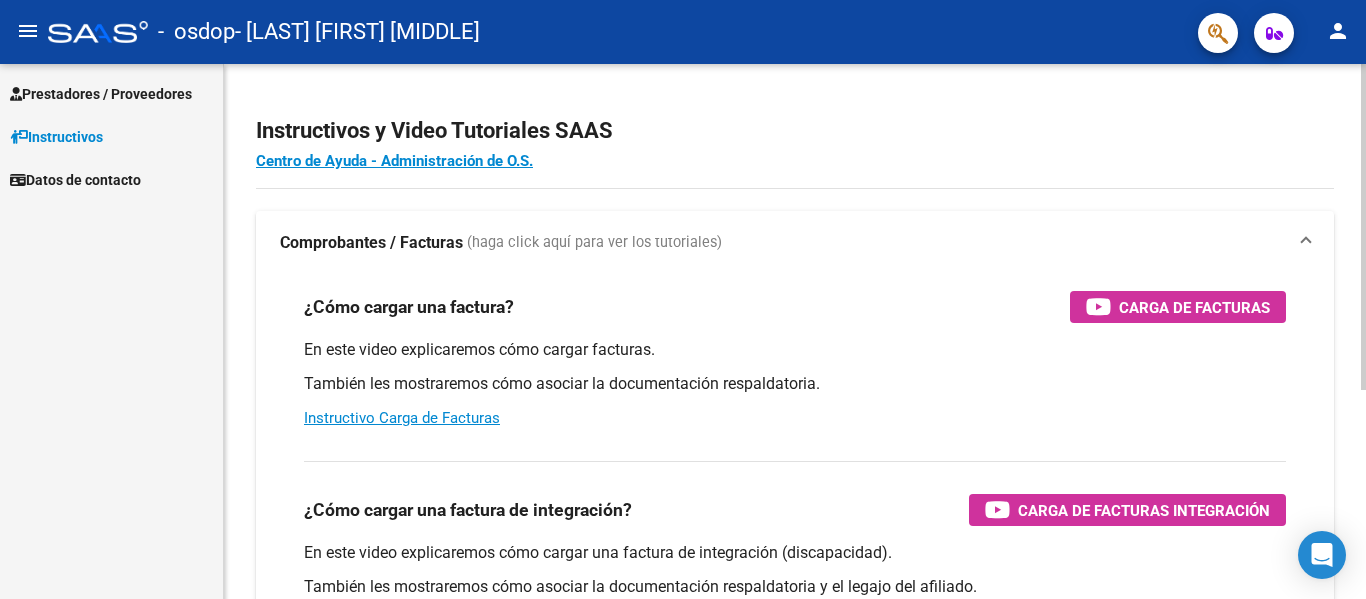click on "Instructivos y Video Tutoriales SAAS" 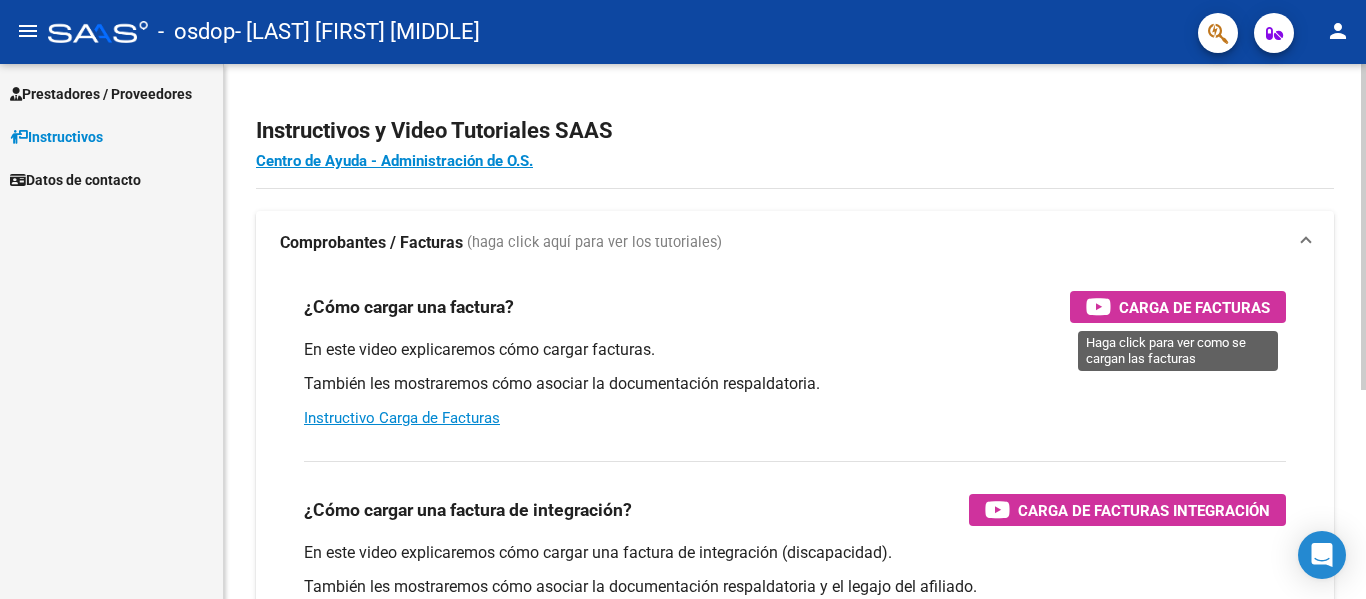 click on "Carga de Facturas" at bounding box center [1194, 307] 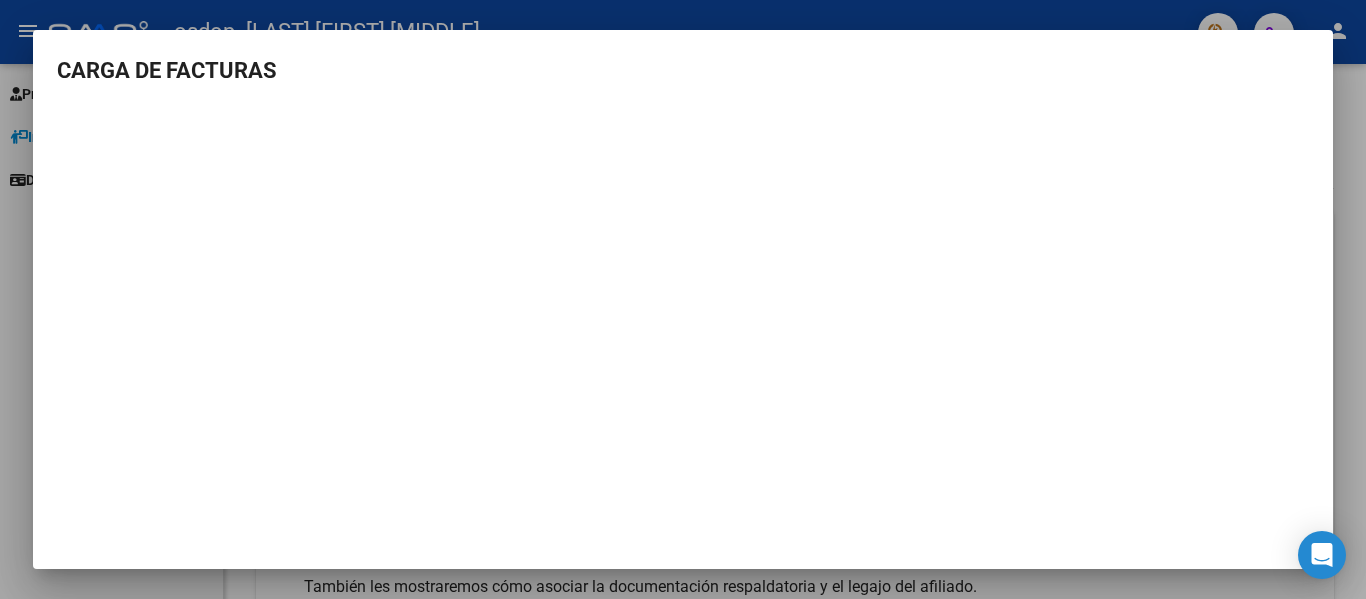 click on "CARGA DE FACTURAS" at bounding box center (683, 307) 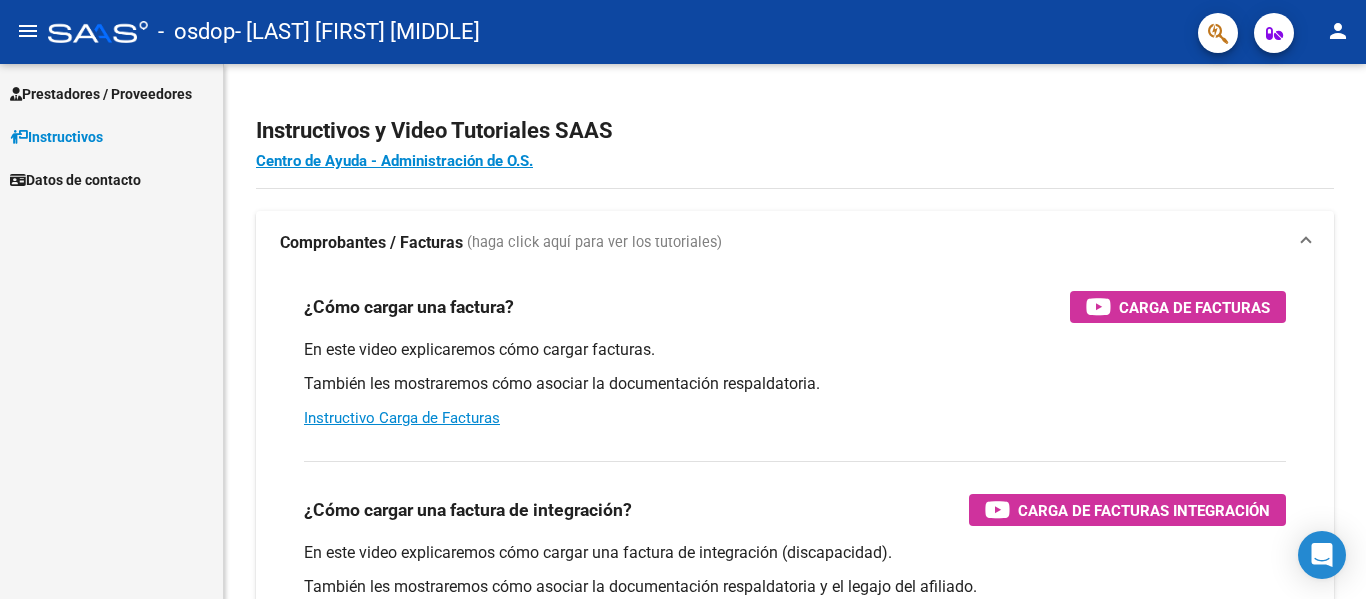 click on "Prestadores / Proveedores" at bounding box center [101, 94] 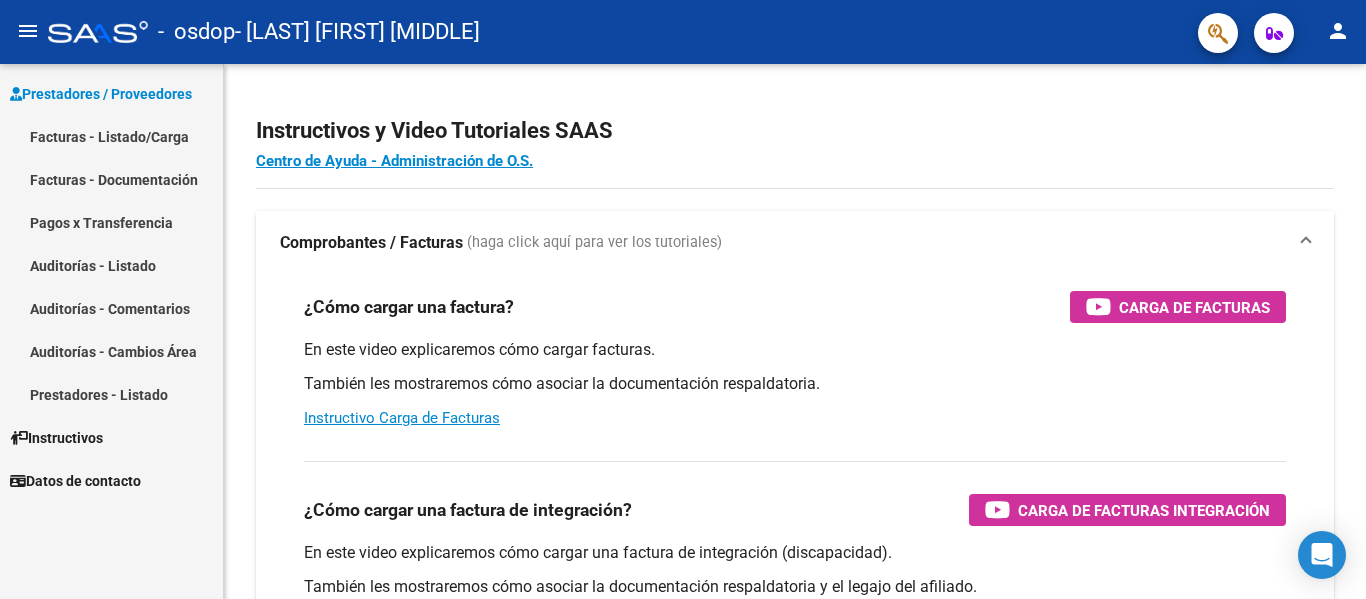 click on "Facturas - Listado/Carga" at bounding box center (111, 136) 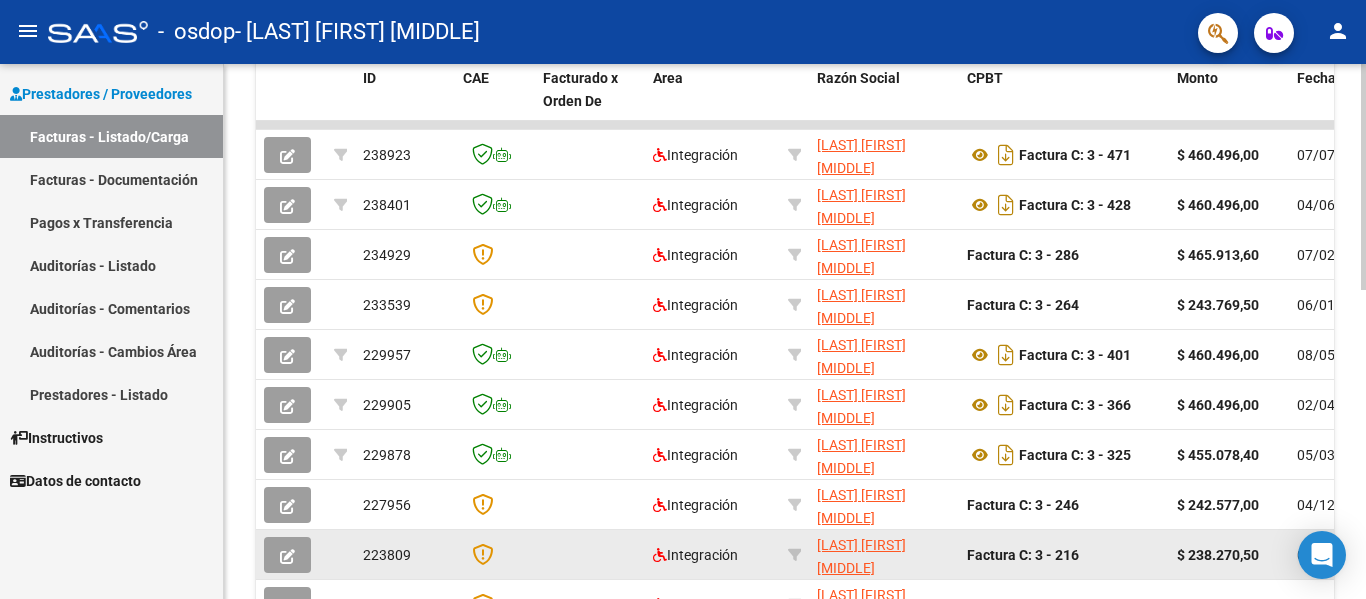scroll, scrollTop: 732, scrollLeft: 0, axis: vertical 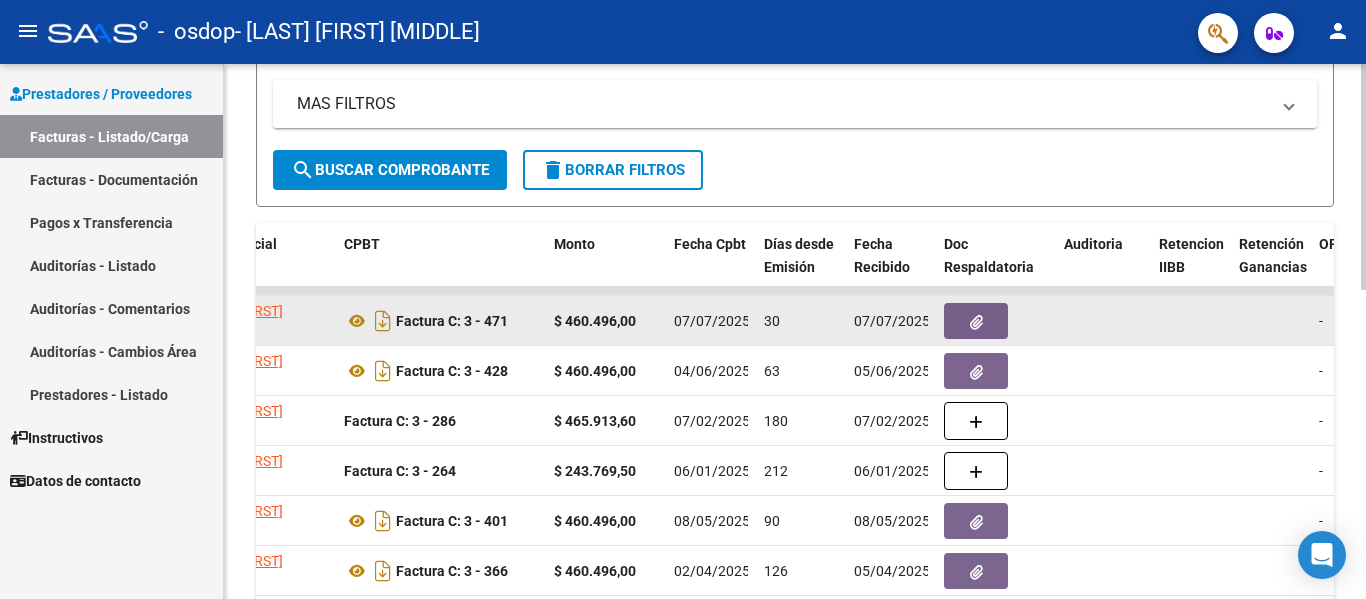 click 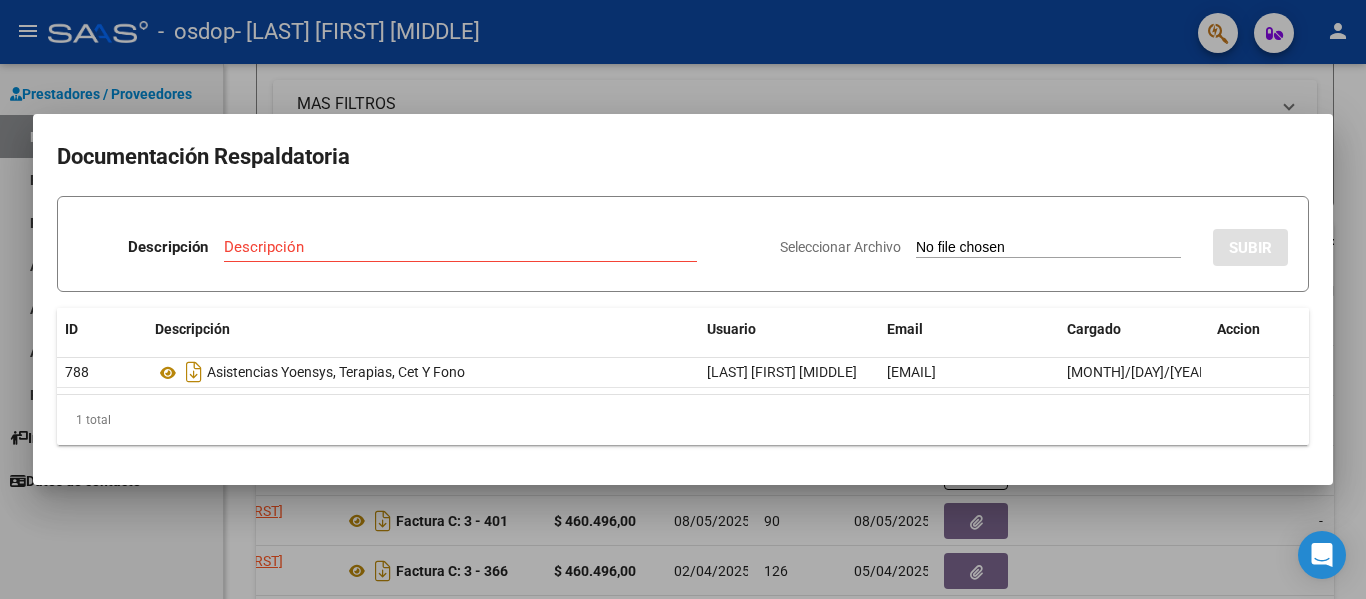 click at bounding box center [683, 299] 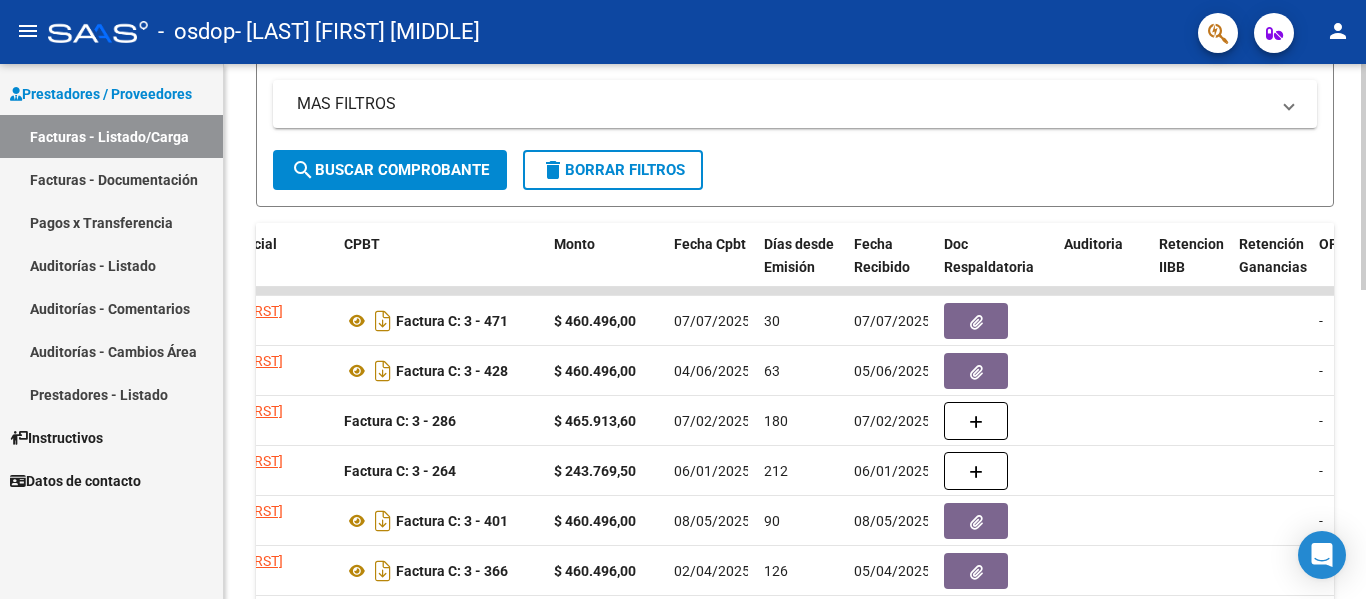 scroll, scrollTop: 0, scrollLeft: 0, axis: both 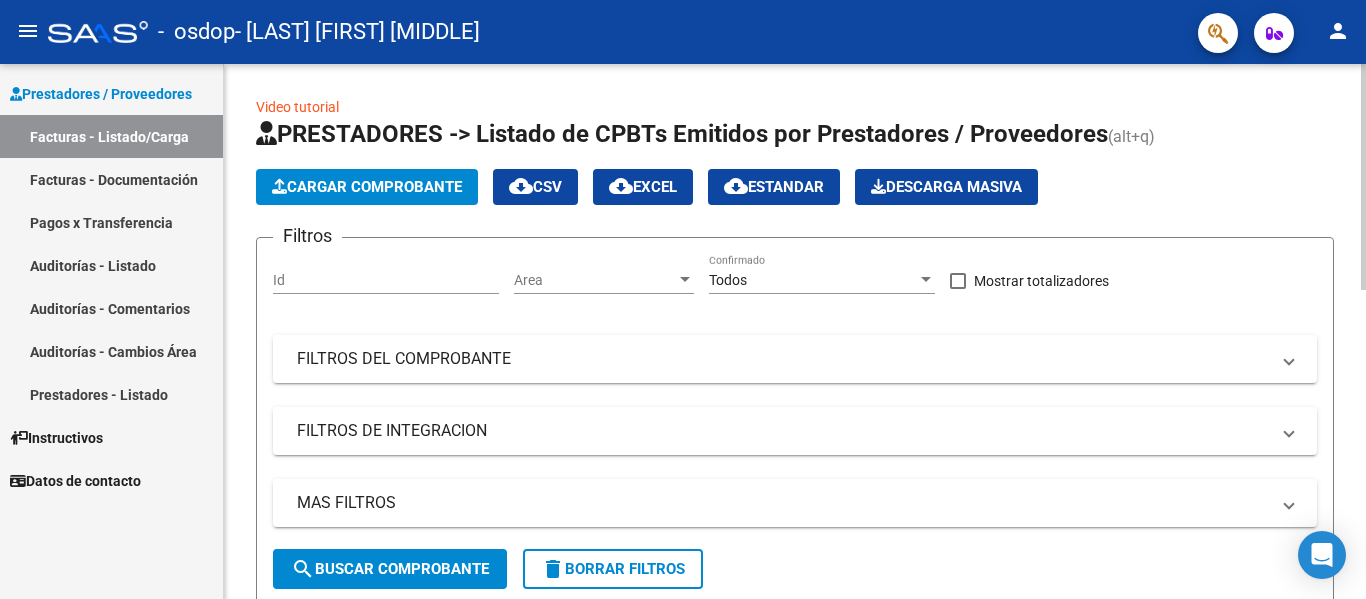 click on "Cargar Comprobante" 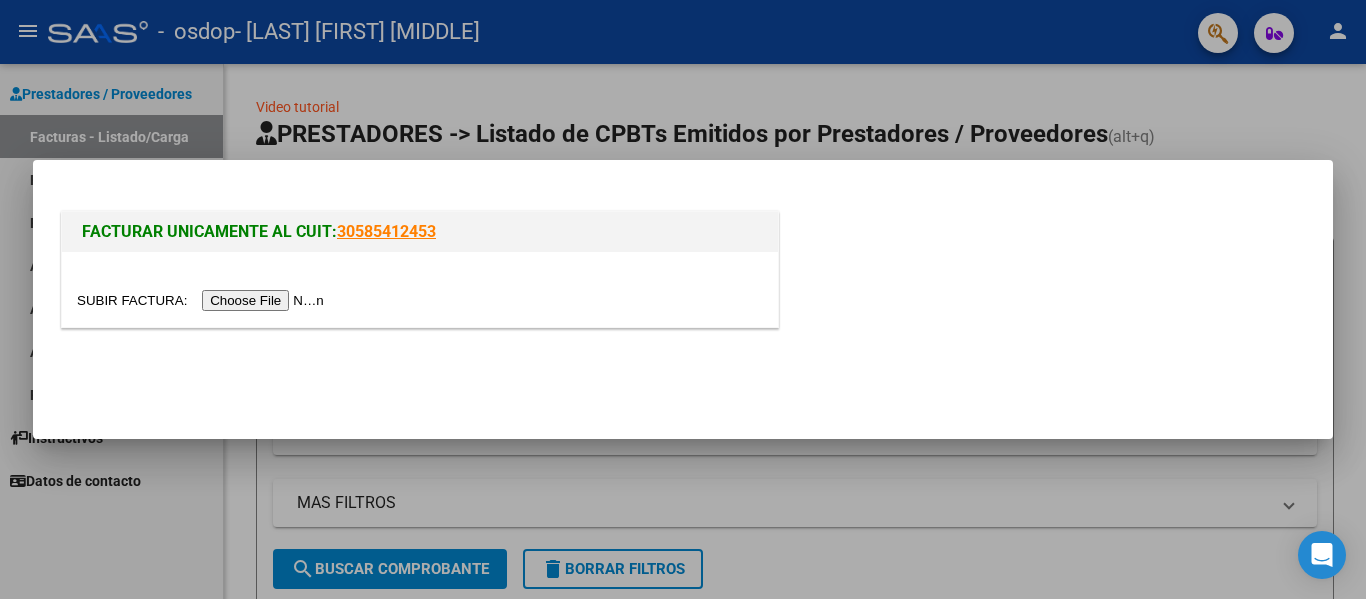 click at bounding box center (203, 300) 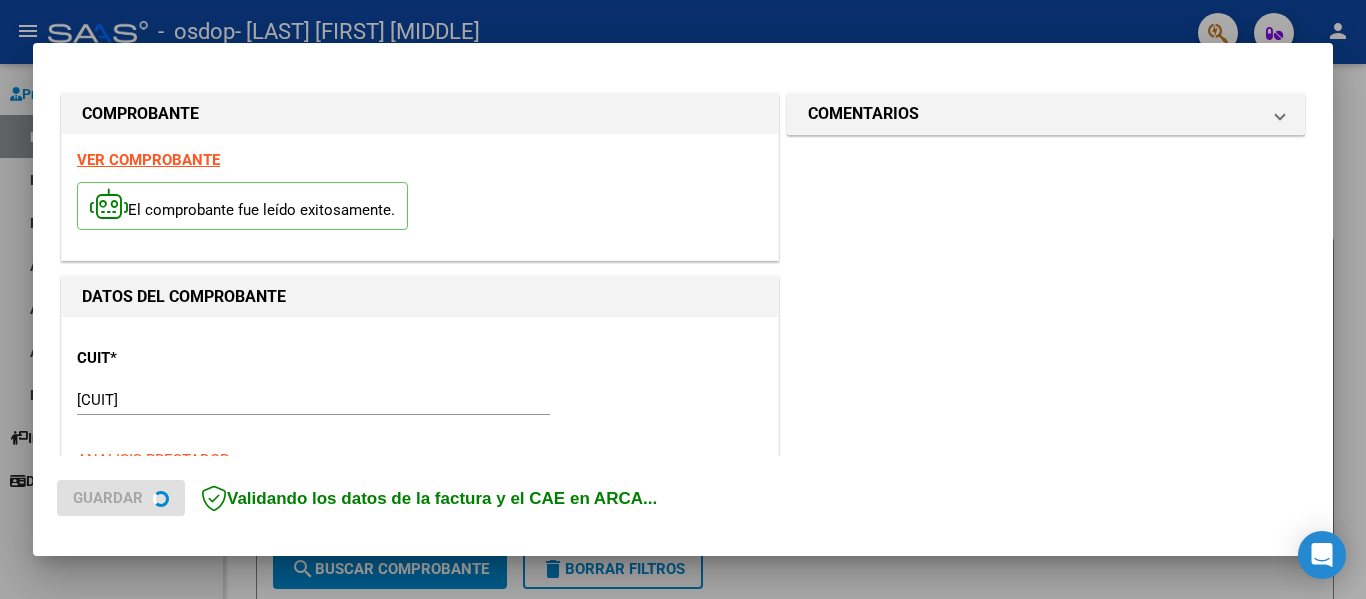scroll, scrollTop: 167, scrollLeft: 0, axis: vertical 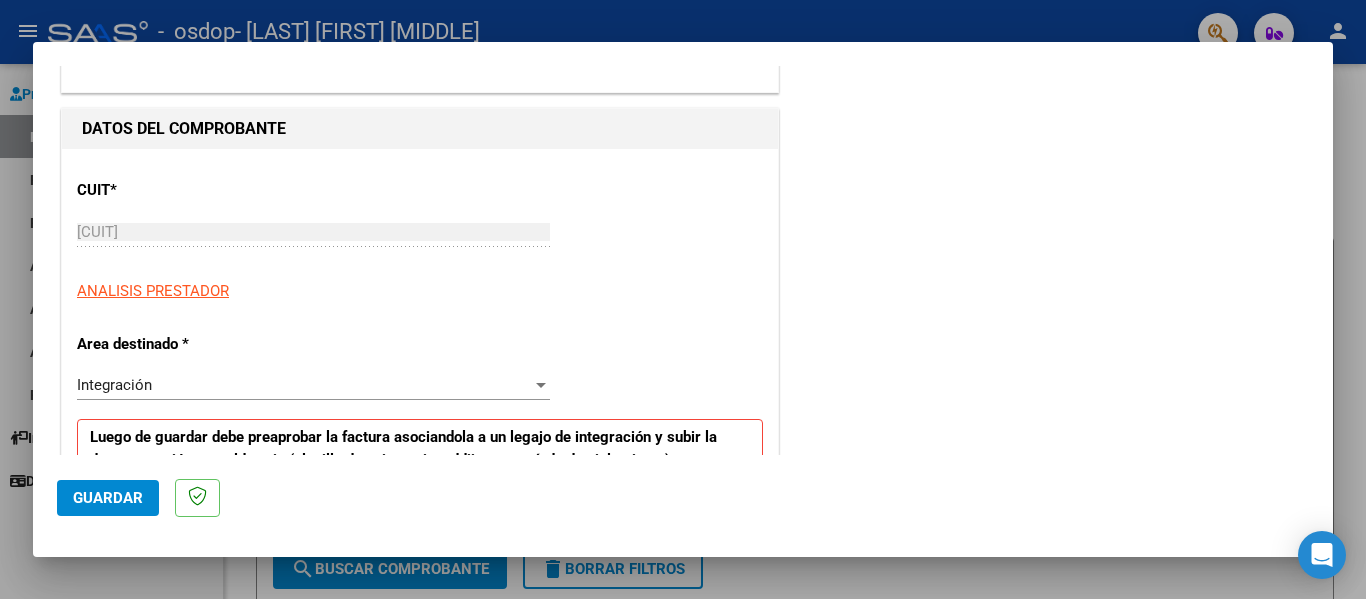 click on "Integración" at bounding box center [304, 385] 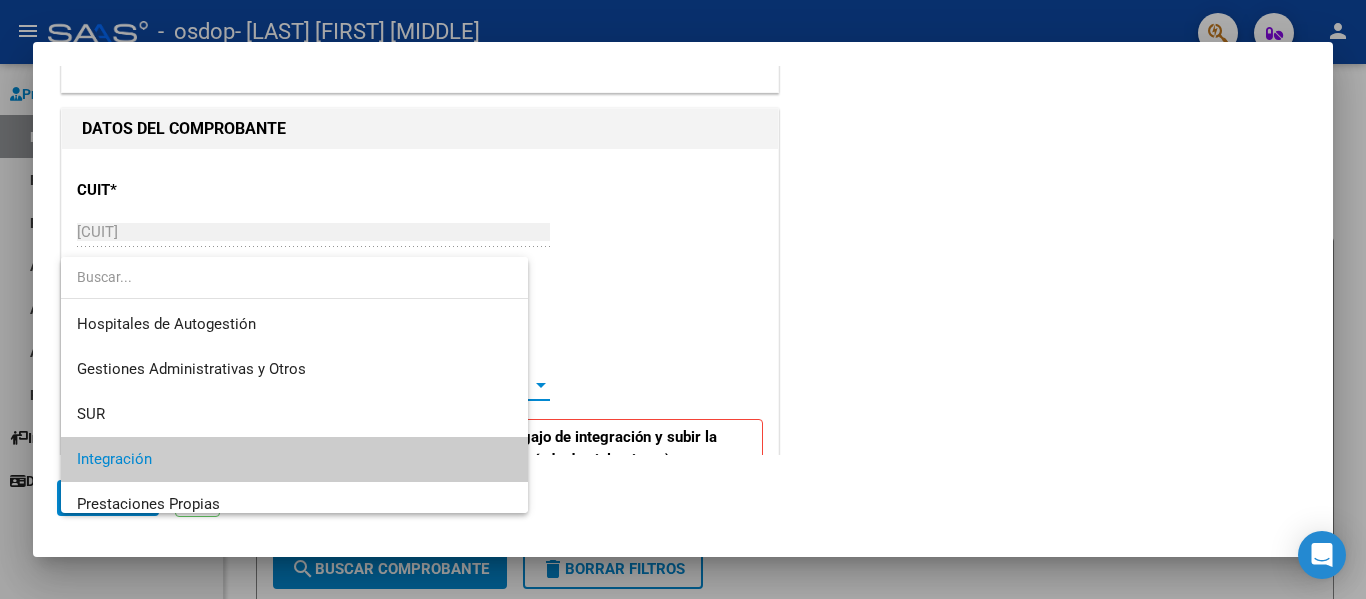scroll, scrollTop: 75, scrollLeft: 0, axis: vertical 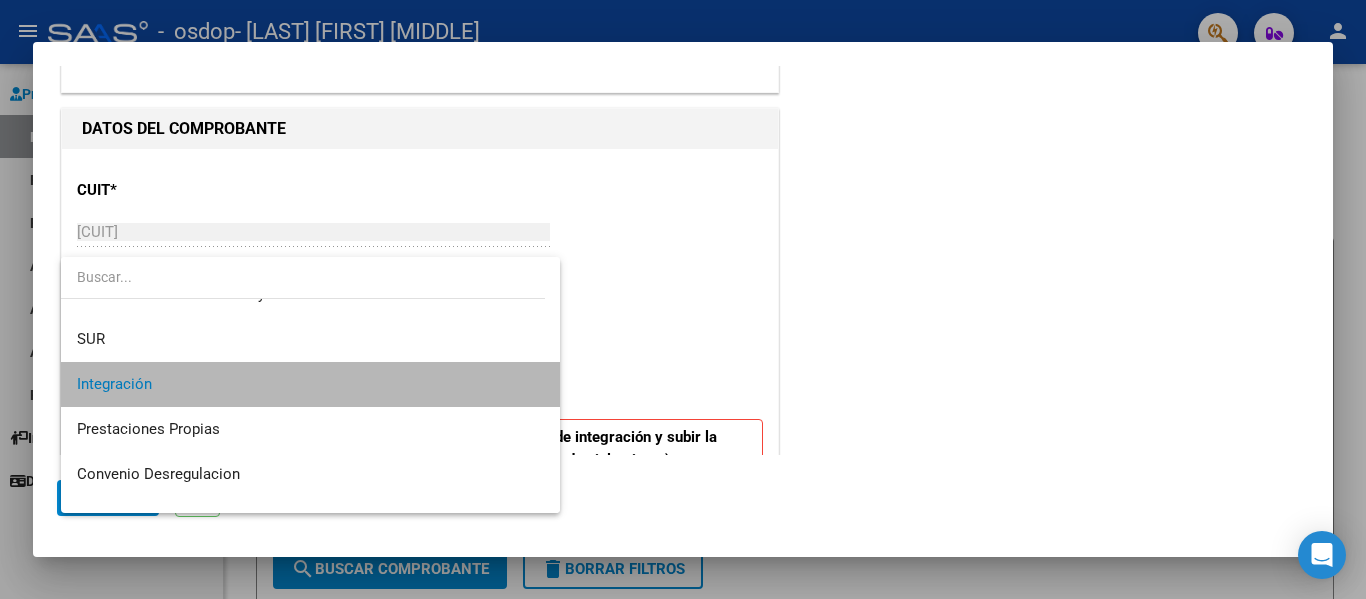 click on "Integración" at bounding box center (310, 384) 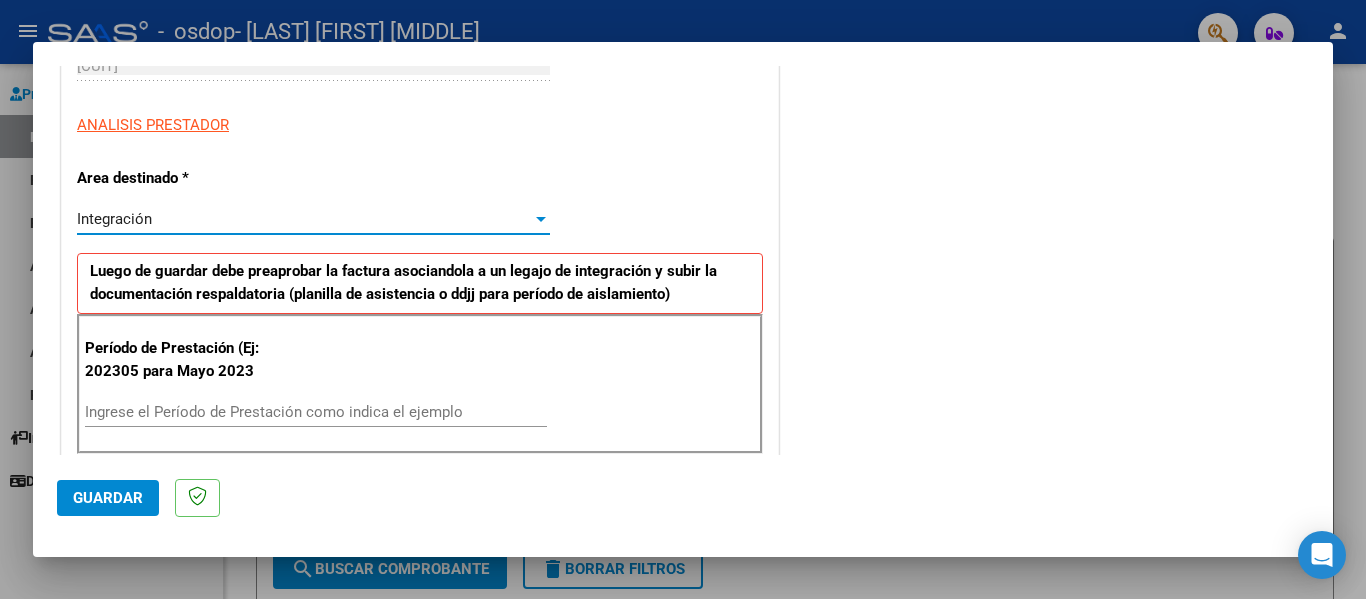 scroll, scrollTop: 500, scrollLeft: 0, axis: vertical 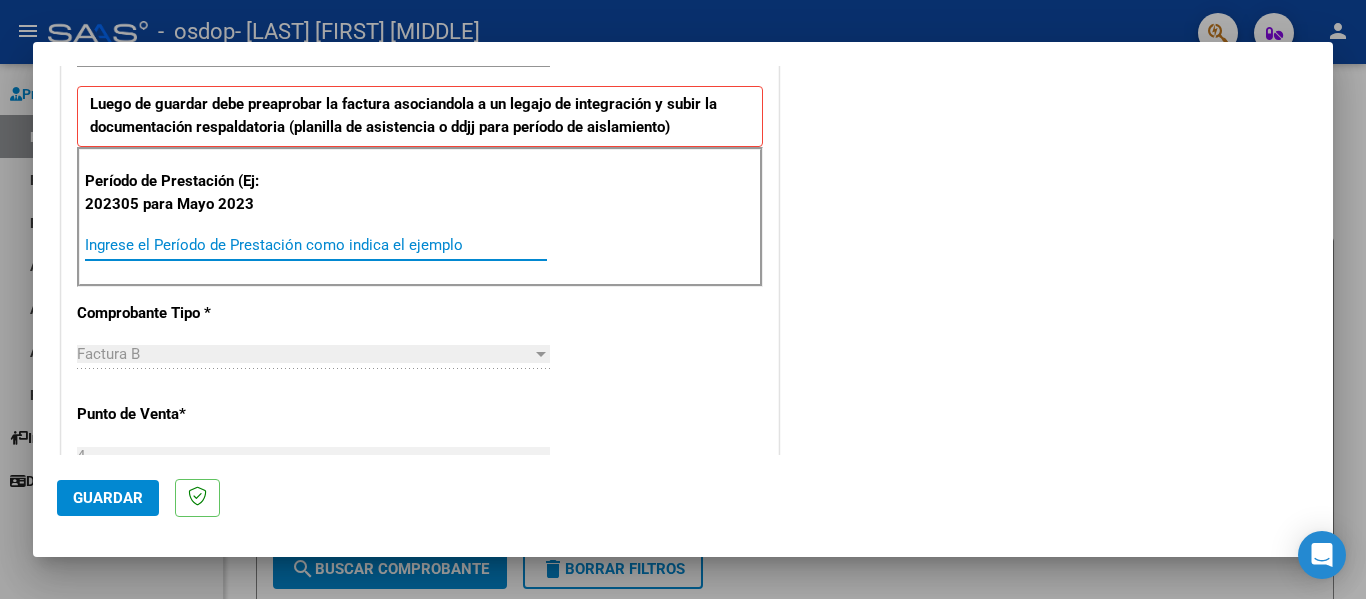 click on "Ingrese el Período de Prestación como indica el ejemplo" at bounding box center (316, 245) 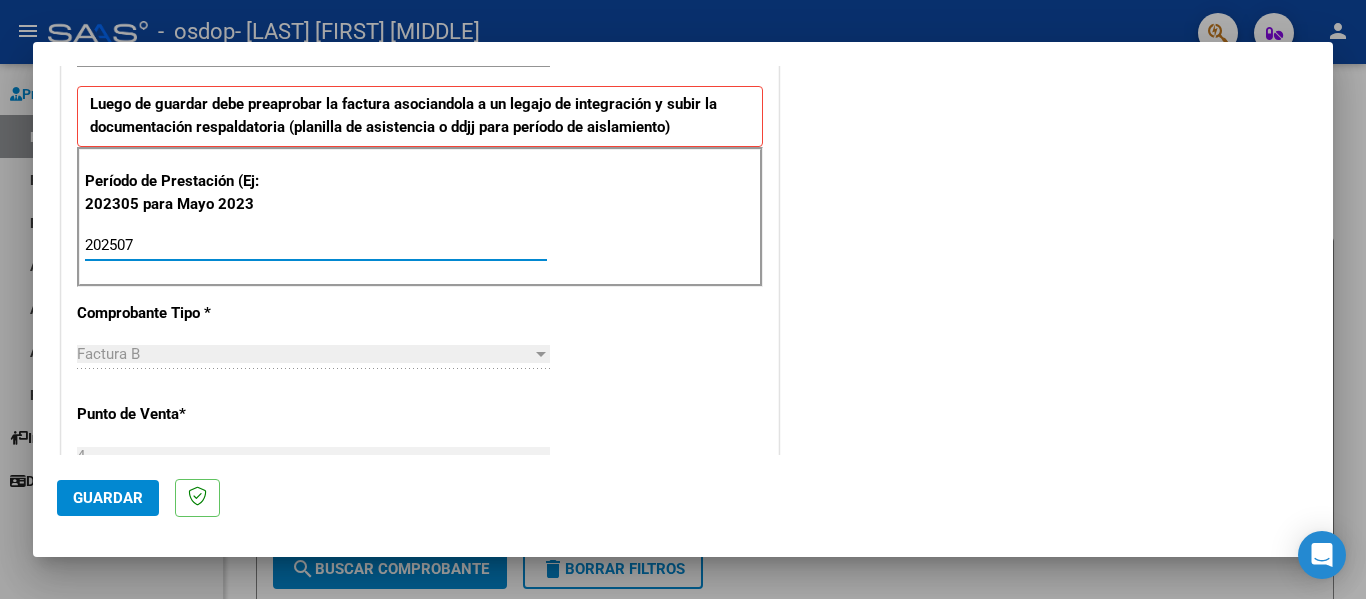 type on "202507" 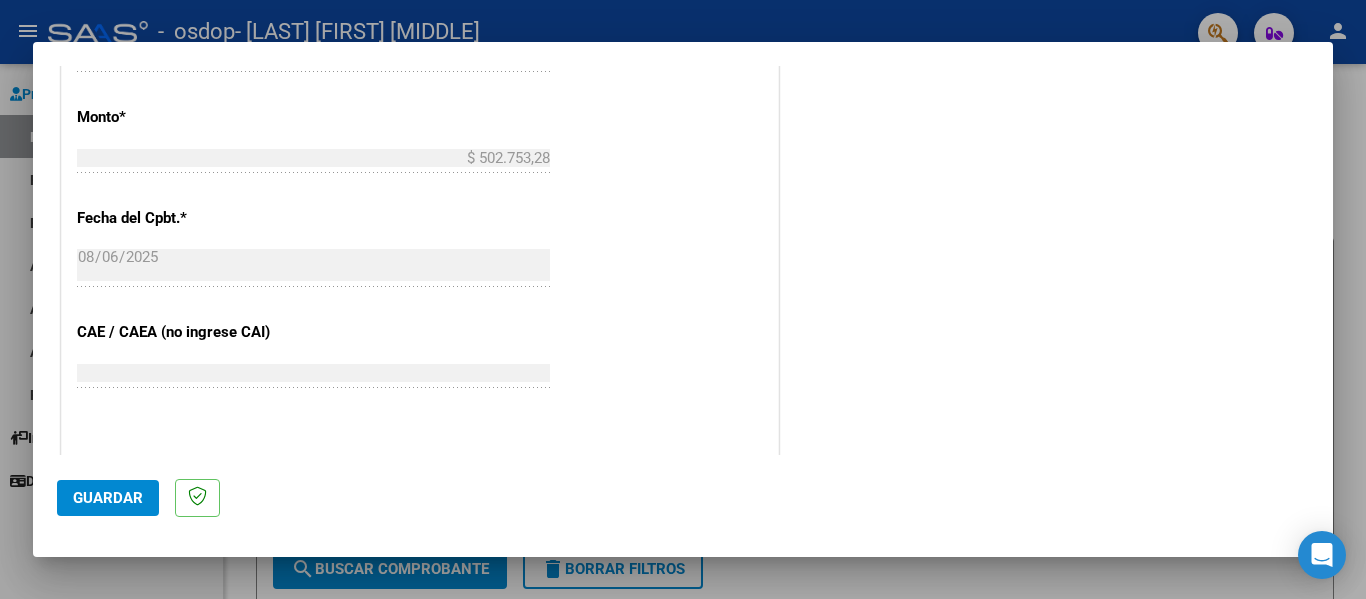 scroll, scrollTop: 1333, scrollLeft: 0, axis: vertical 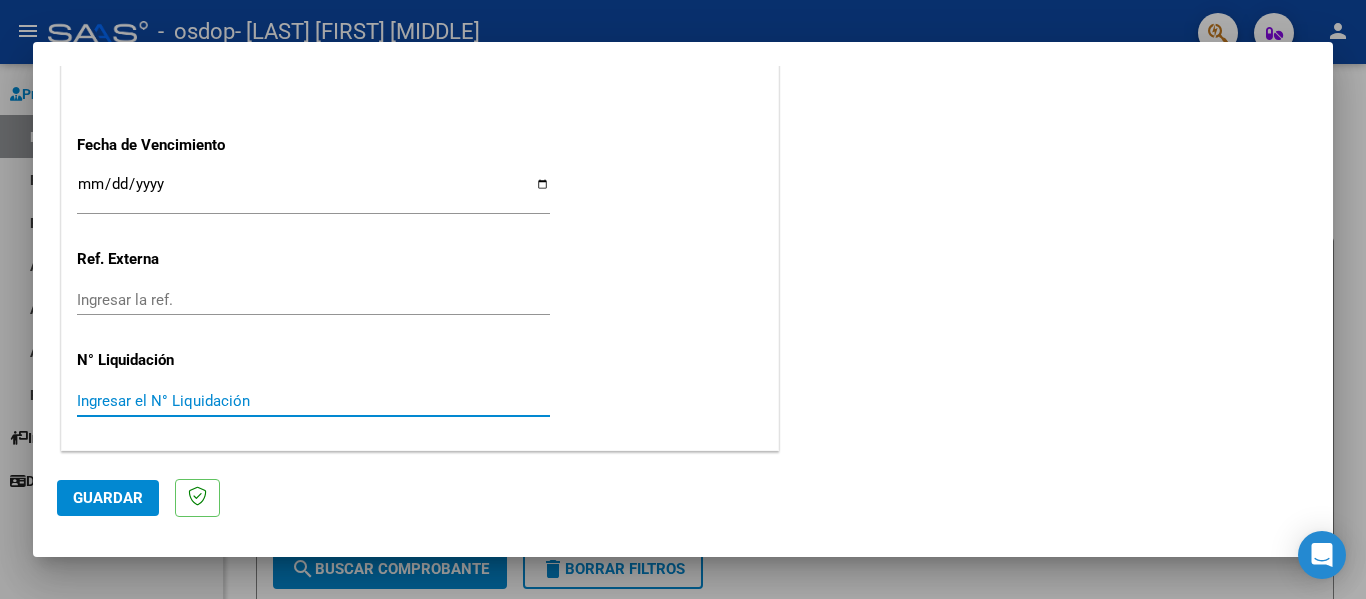 click on "Ingresar el N° Liquidación" at bounding box center [313, 401] 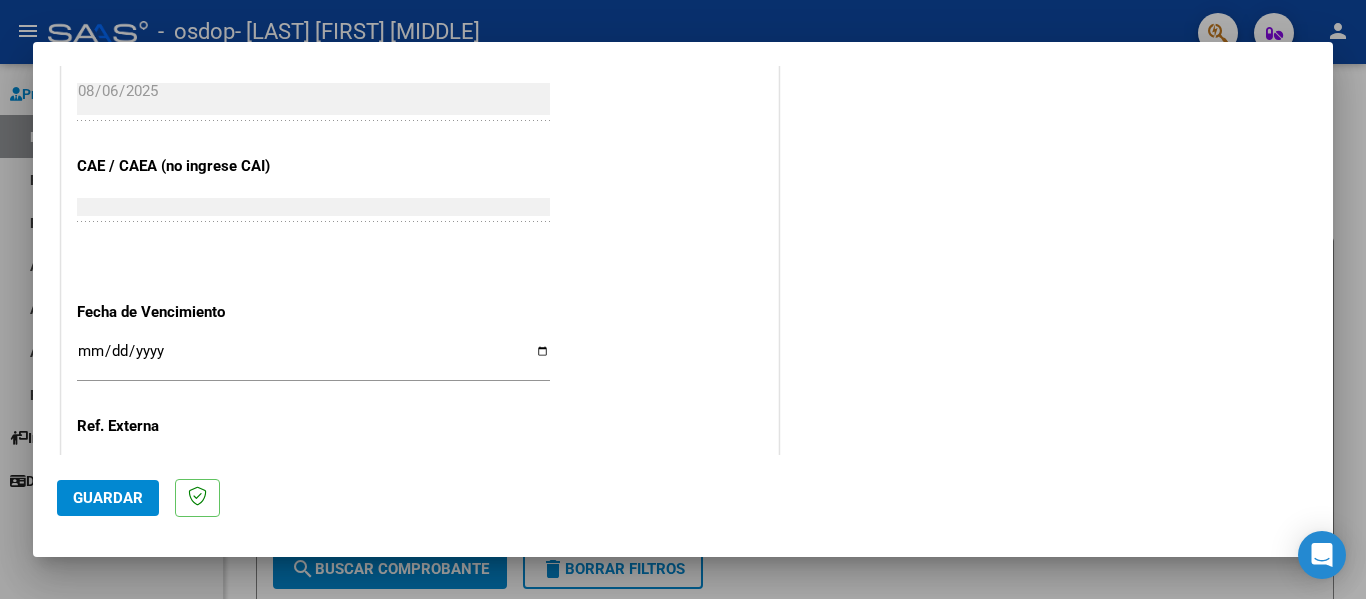 scroll, scrollTop: 1333, scrollLeft: 0, axis: vertical 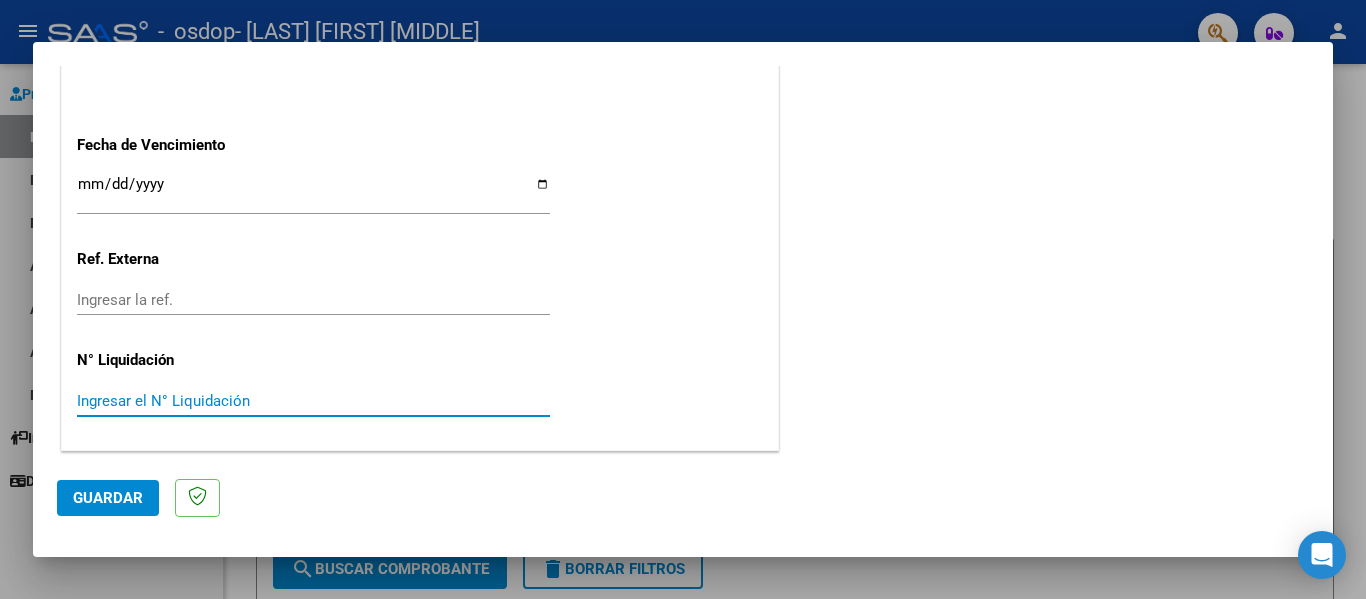 click on "CUIT  *   27-95703924-9 Ingresar CUIT  ANALISIS PRESTADOR  Area destinado * Integración Seleccionar Area Luego de guardar debe preaprobar la factura asociandola a un legajo de integración y subir la documentación respaldatoria (planilla de asistencia o ddjj para período de aislamiento)  Período de Prestación (Ej: 202305 para Mayo 2023    202507 Ingrese el Período de Prestación como indica el ejemplo   Comprobante Tipo * Factura B Seleccionar Tipo Punto de Venta  *   4 Ingresar el Nro.  Número  *   11 Ingresar el Nro.  Monto  *   $ 502.753,28 Ingresar el monto  Fecha del Cpbt.  *   2025-08-06 Ingresar la fecha  CAE / CAEA (no ingrese CAI)    75329199862935 Ingresar el CAE o CAEA (no ingrese CAI)  Fecha de Vencimiento    Ingresar la fecha  Ref. Externa    Ingresar la ref.  N° Liquidación    Ingresar el N° Liquidación" at bounding box center (420, -284) 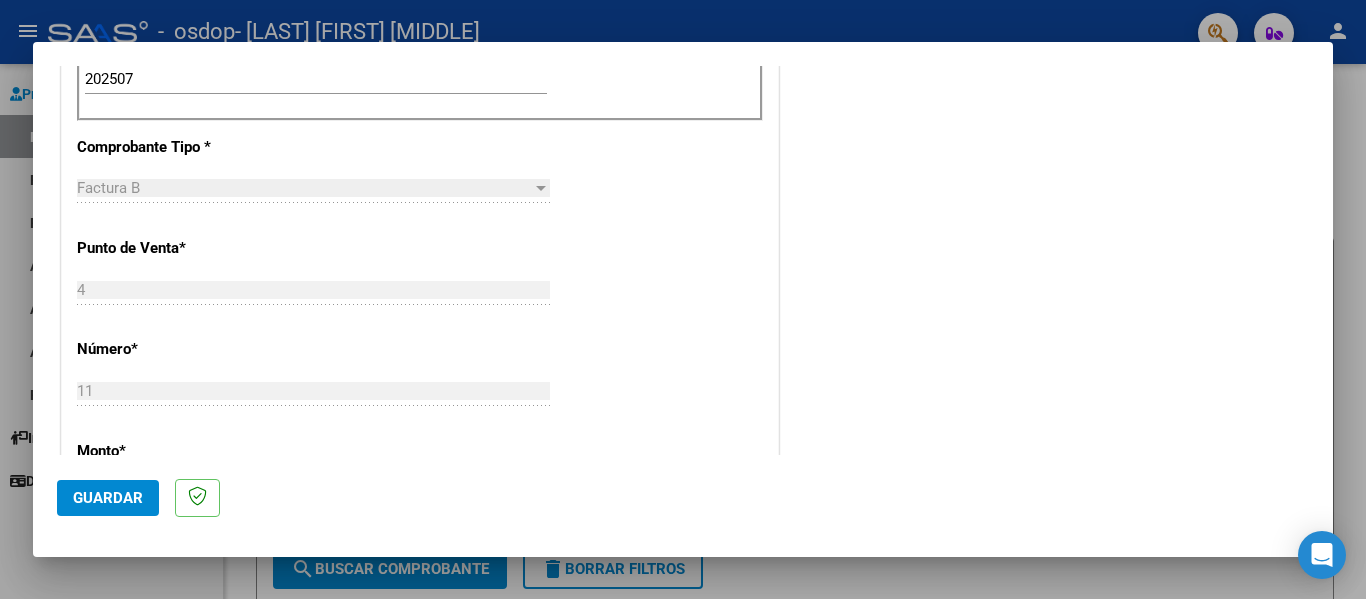 scroll, scrollTop: 0, scrollLeft: 0, axis: both 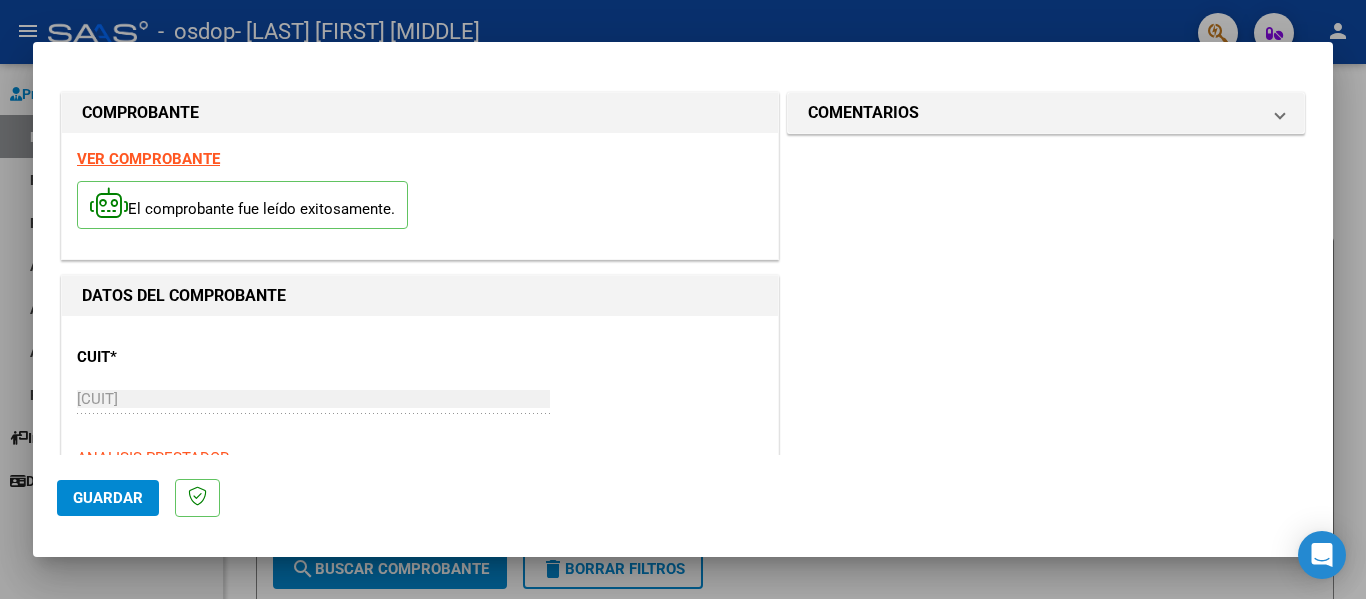 click on "Guardar" 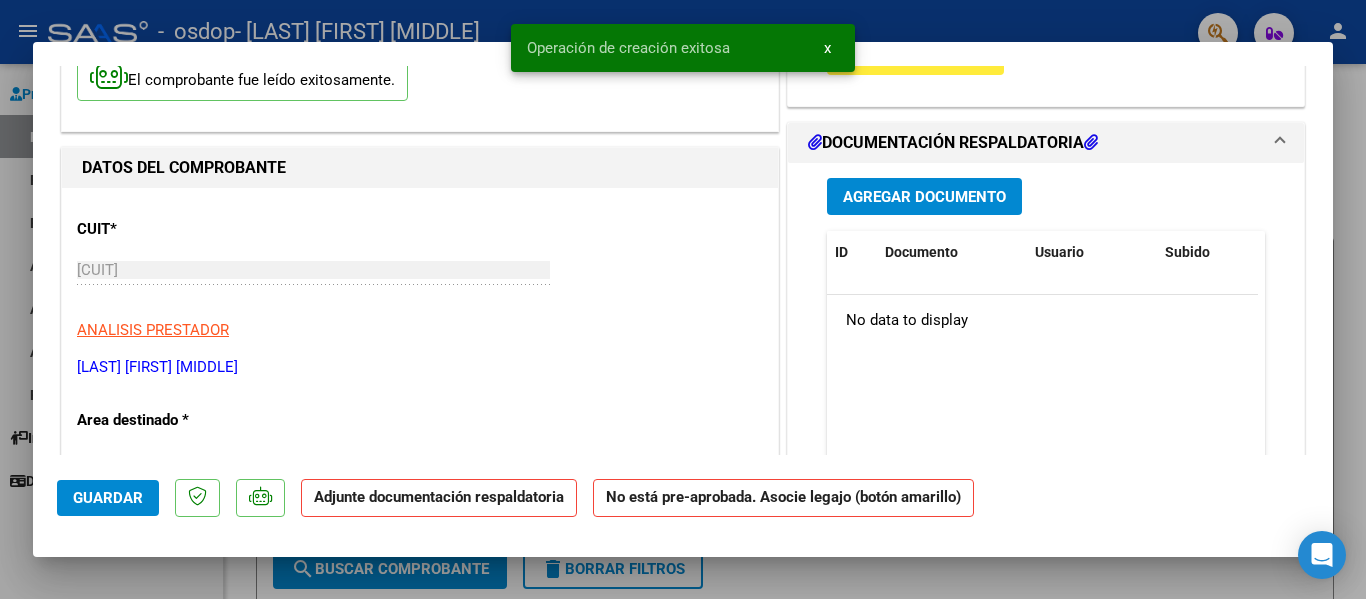 scroll, scrollTop: 0, scrollLeft: 0, axis: both 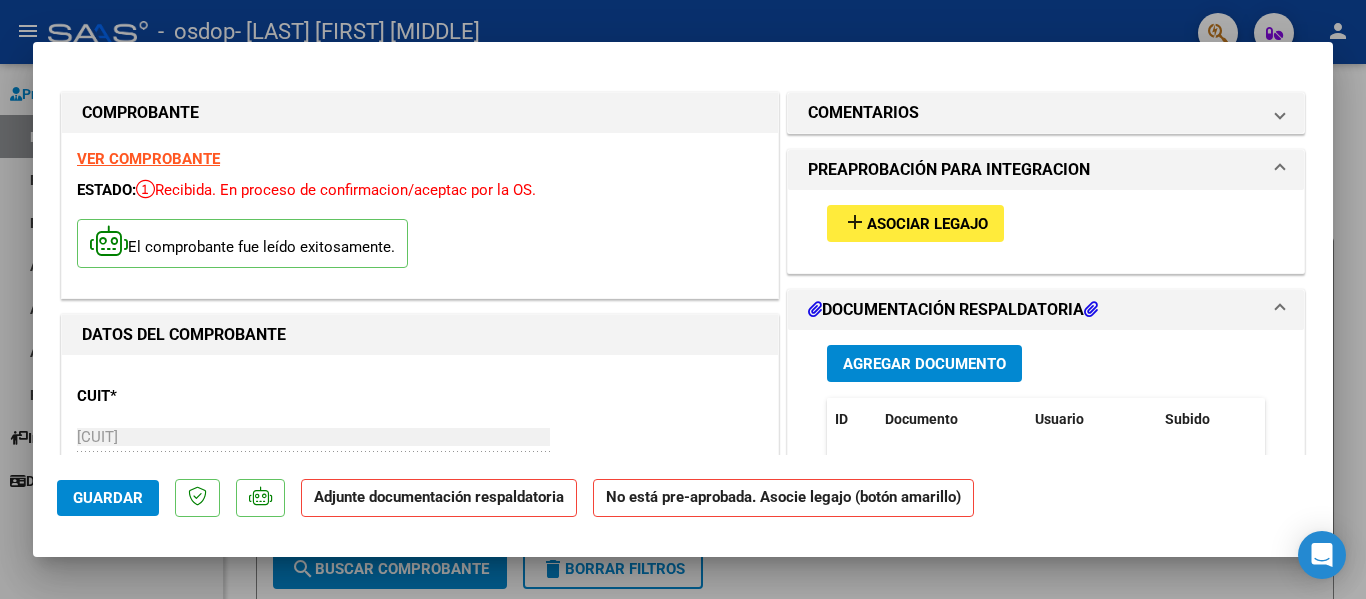 click on "VER COMPROBANTE       ESTADO:   Recibida. En proceso de confirmacion/aceptac por la OS.     El comprobante fue leído exitosamente." at bounding box center (420, 215) 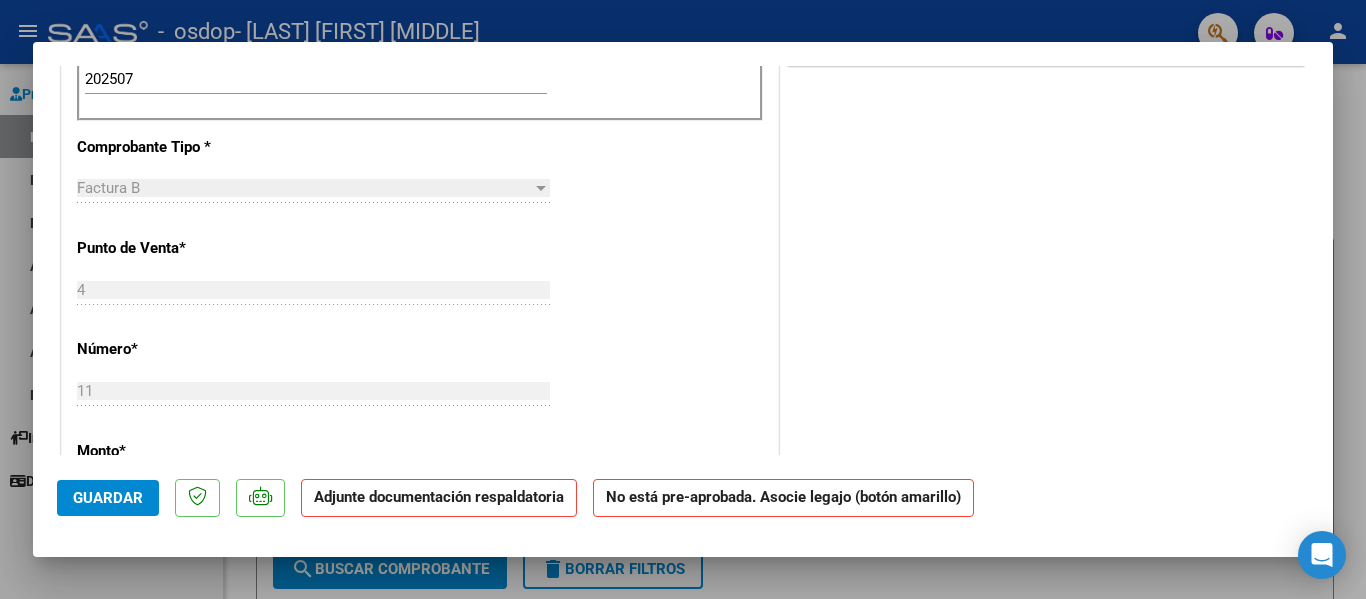 scroll, scrollTop: 0, scrollLeft: 0, axis: both 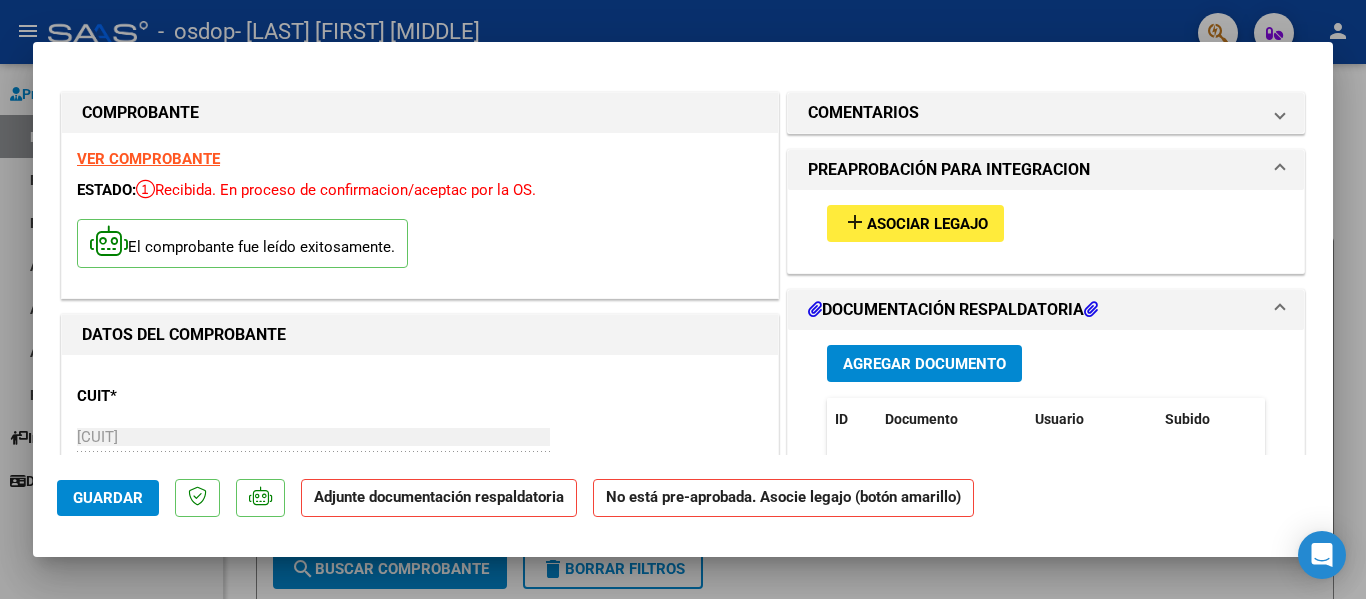 click on "Asociar Legajo" at bounding box center [927, 224] 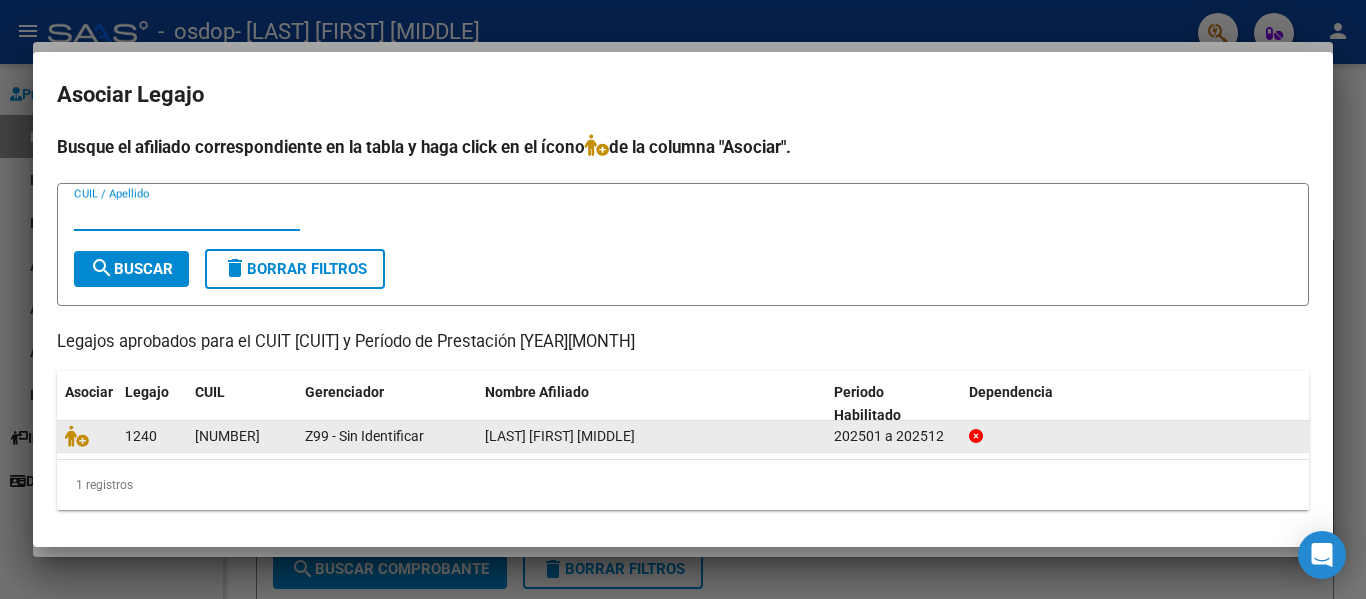 click on "LEON COLMENAREZ YOENSYS ANALIA" 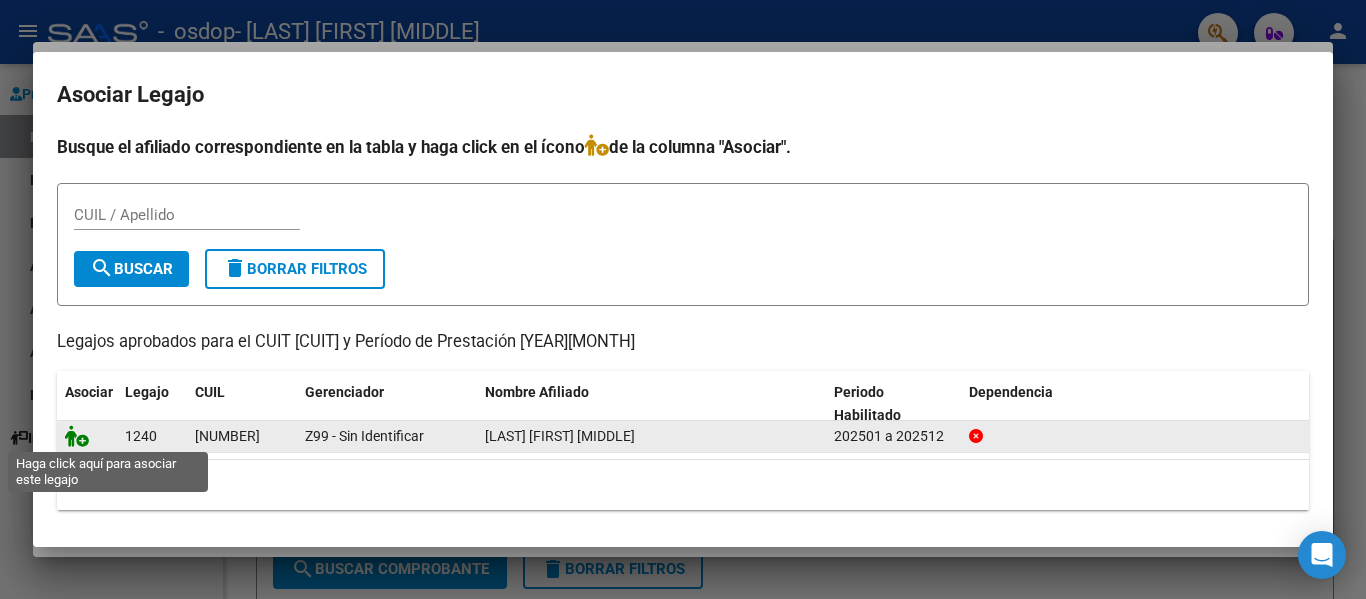 click 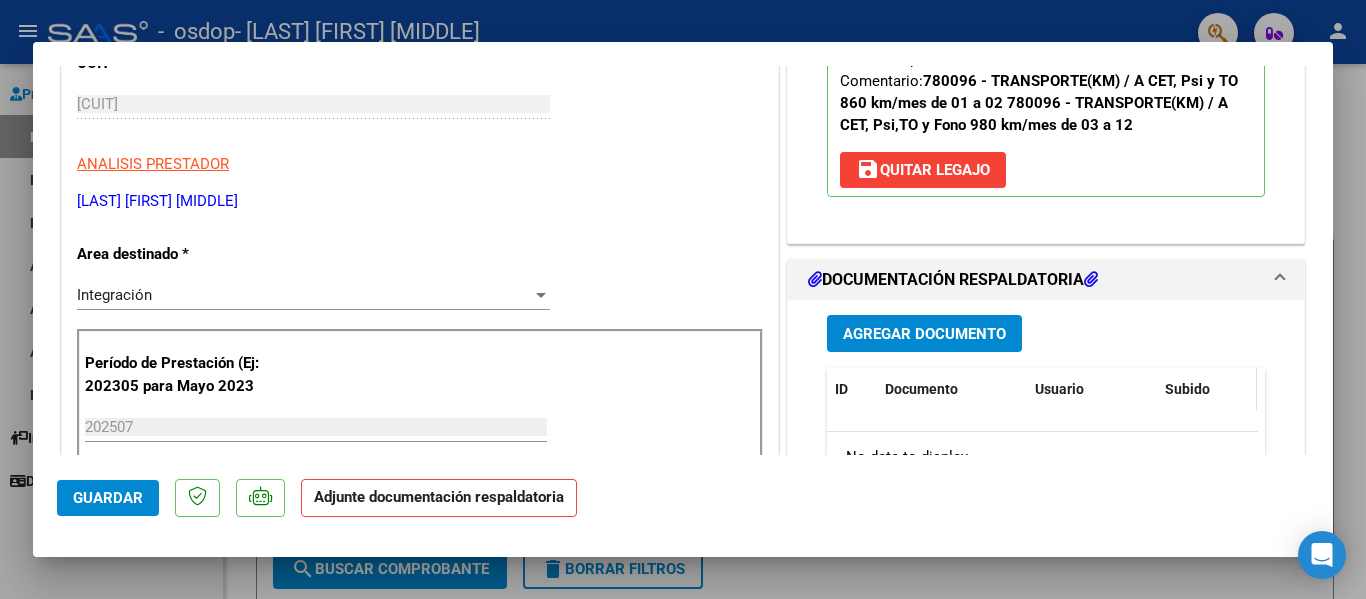 scroll, scrollTop: 500, scrollLeft: 0, axis: vertical 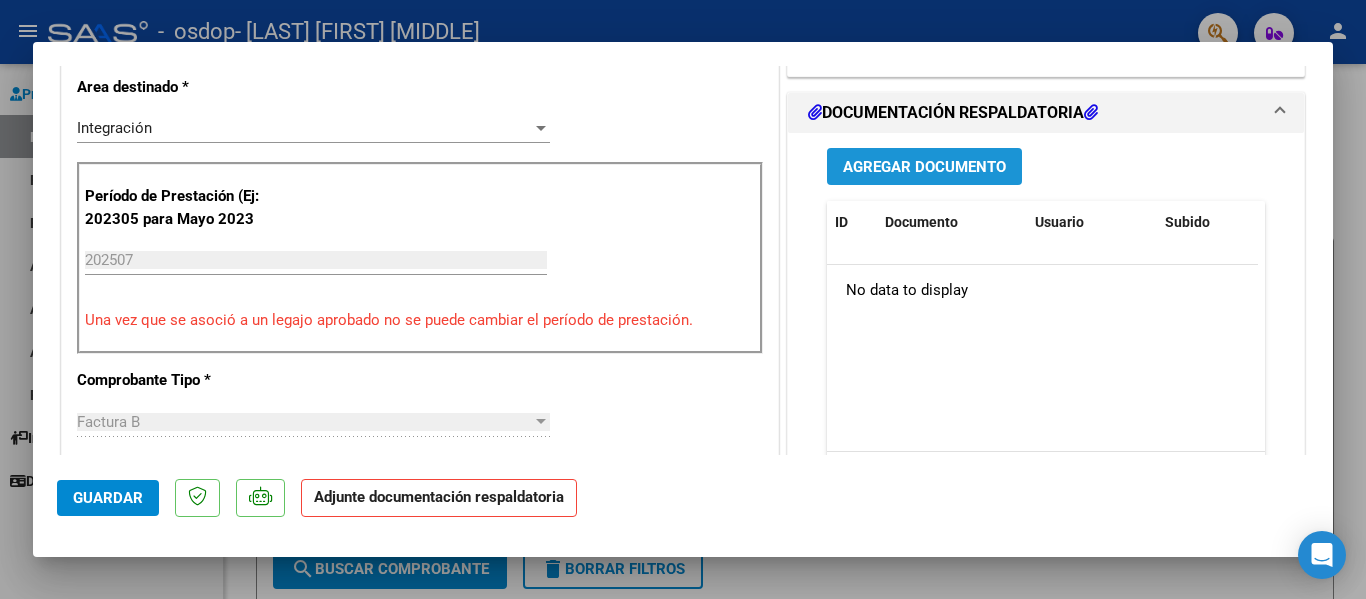 click on "Agregar Documento" at bounding box center [924, 167] 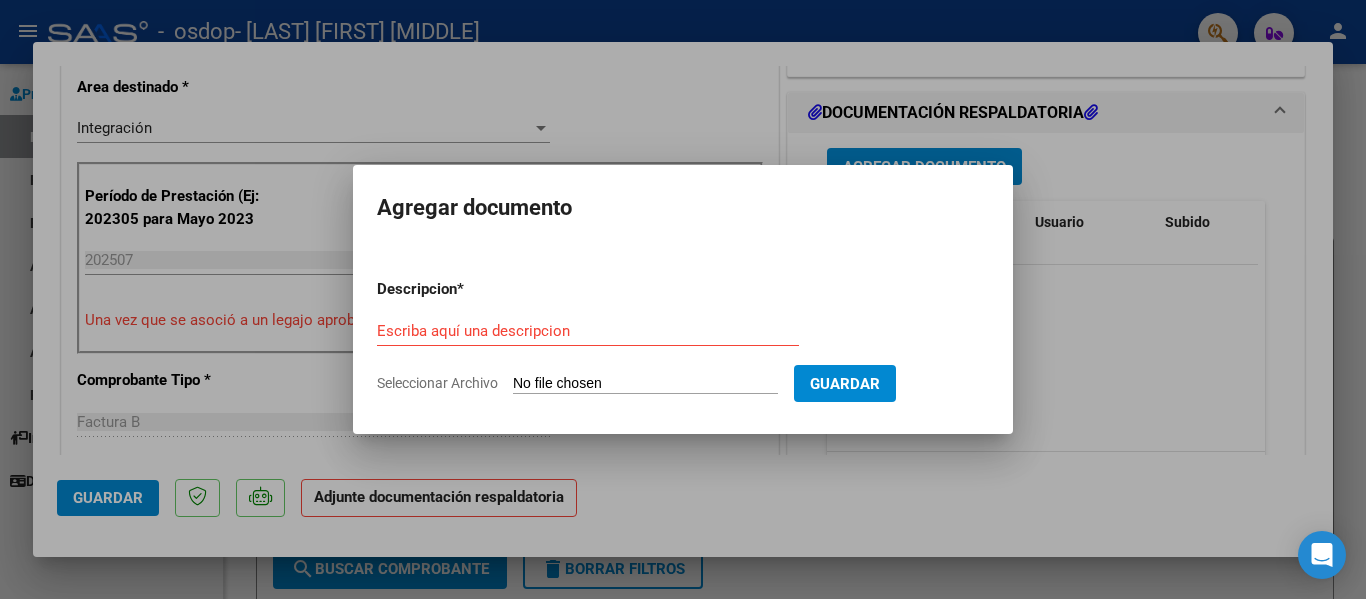 click on "Escriba aquí una descripcion" at bounding box center [588, 331] 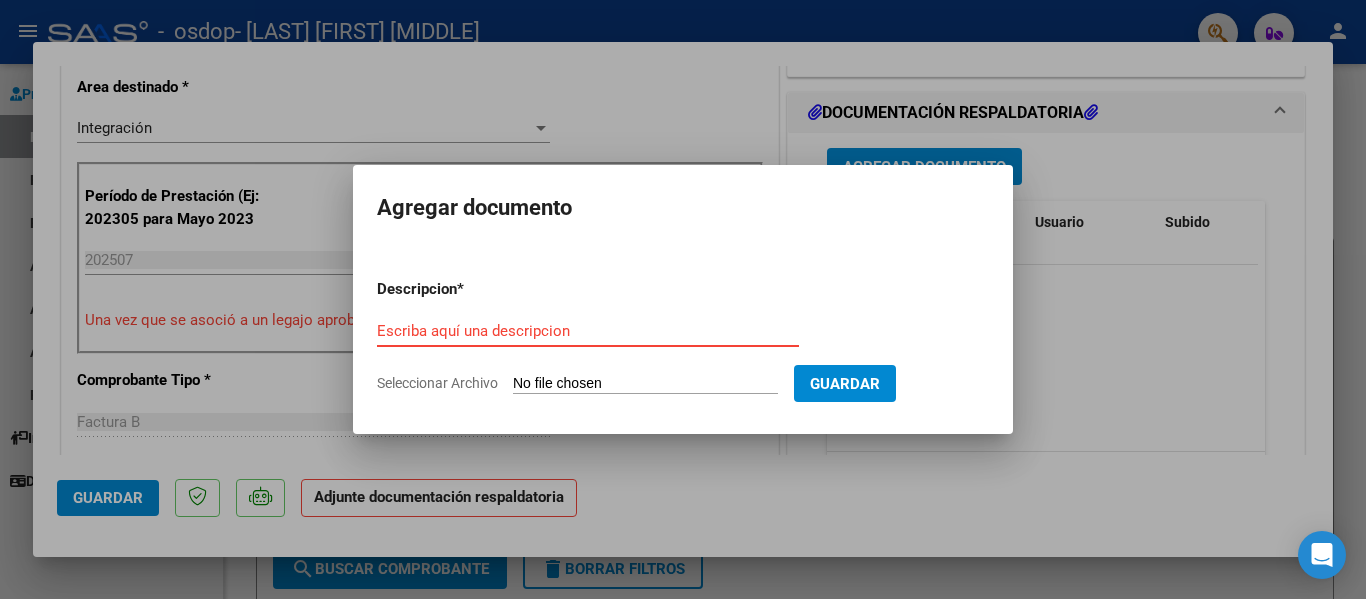 click on "Escriba aquí una descripcion" at bounding box center (588, 331) 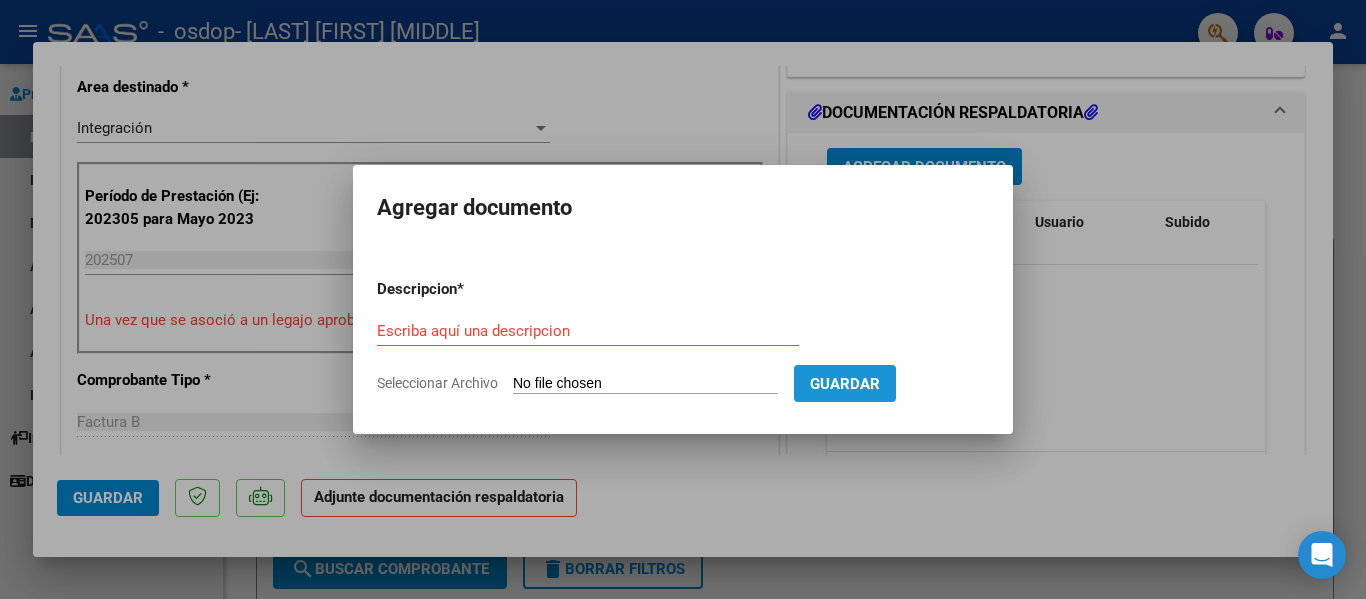 click on "Guardar" at bounding box center [845, 383] 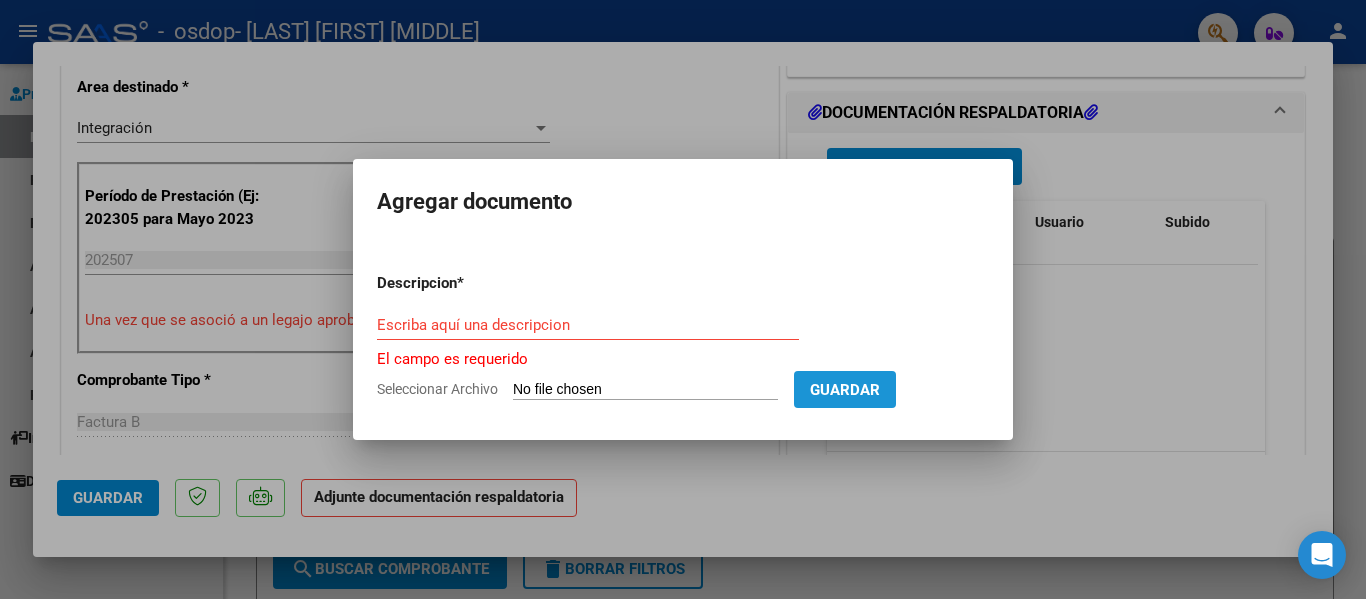click on "Guardar" at bounding box center (845, 390) 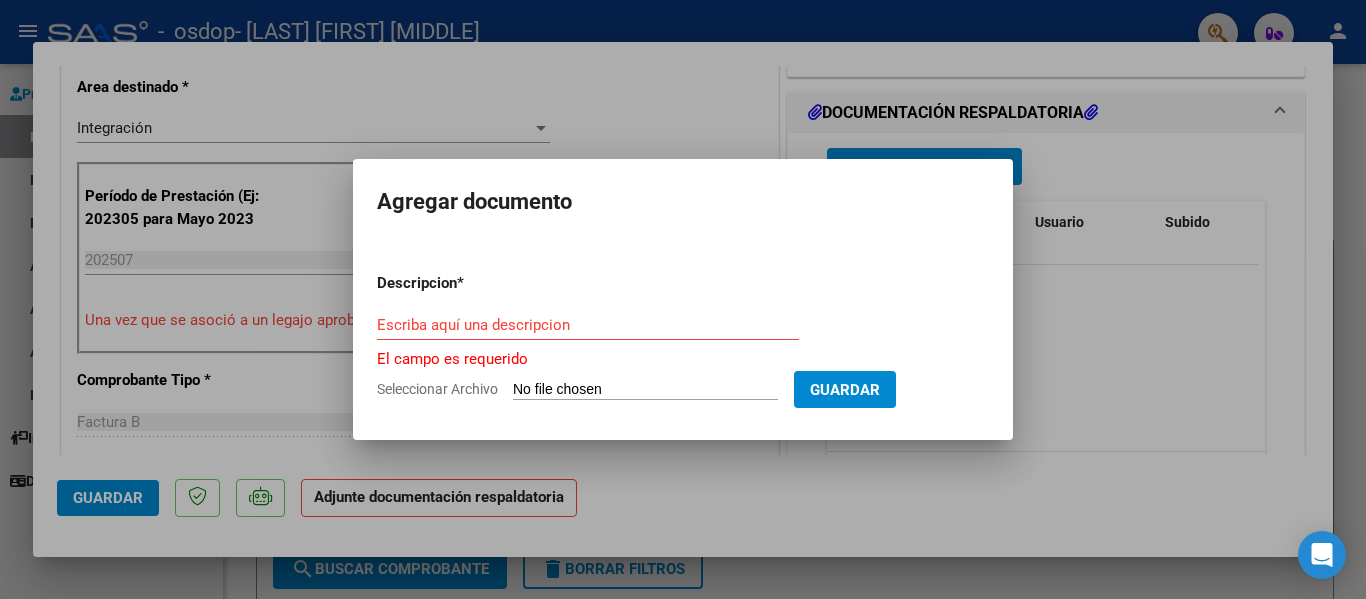 click on "Escriba aquí una descripcion" at bounding box center (588, 325) 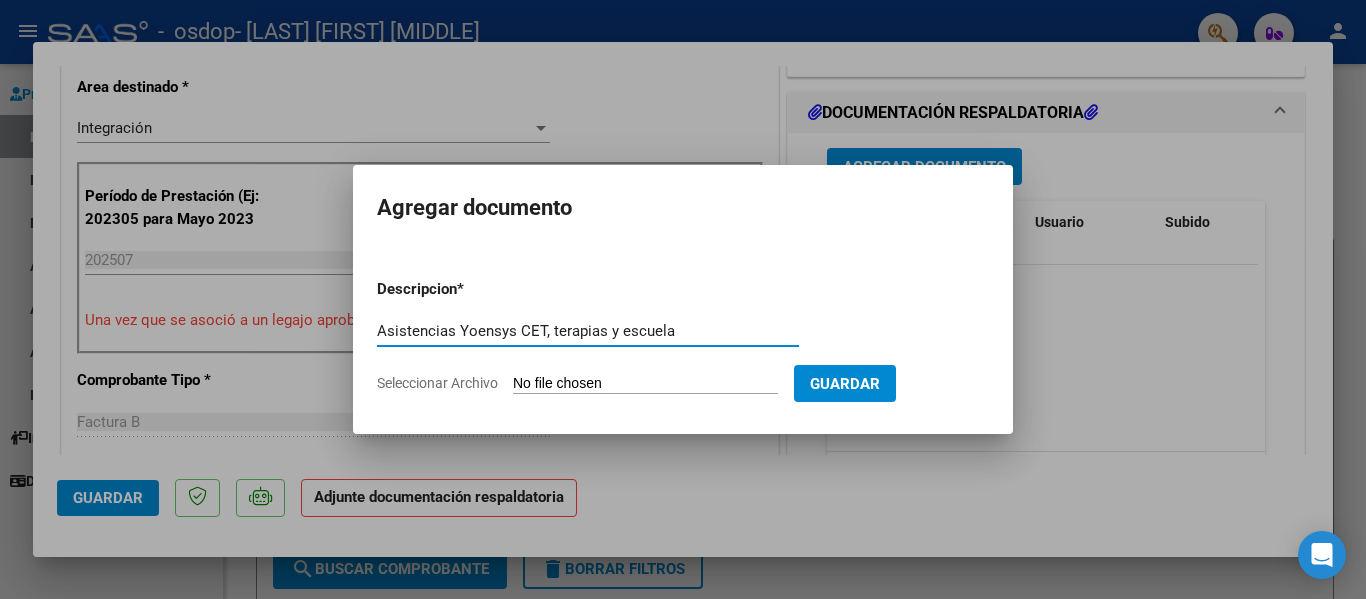 drag, startPoint x: 674, startPoint y: 327, endPoint x: 627, endPoint y: 333, distance: 47.38143 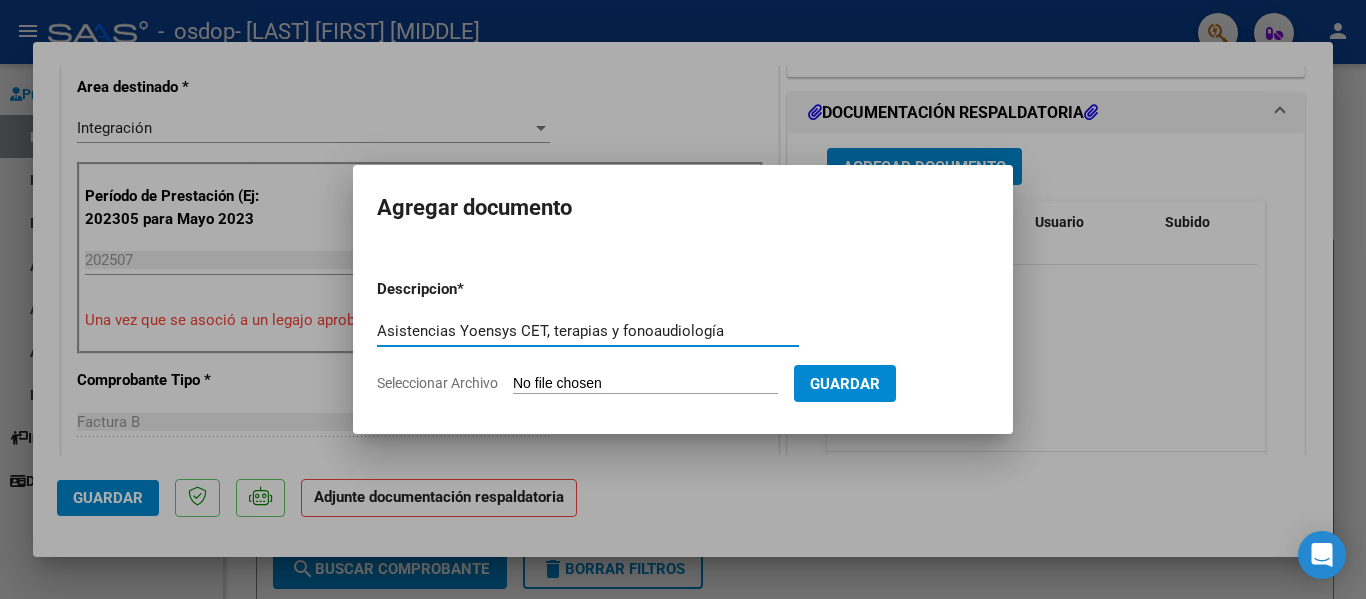 type on "Asistencias Yoensys CET, terapias y fonoaudiología" 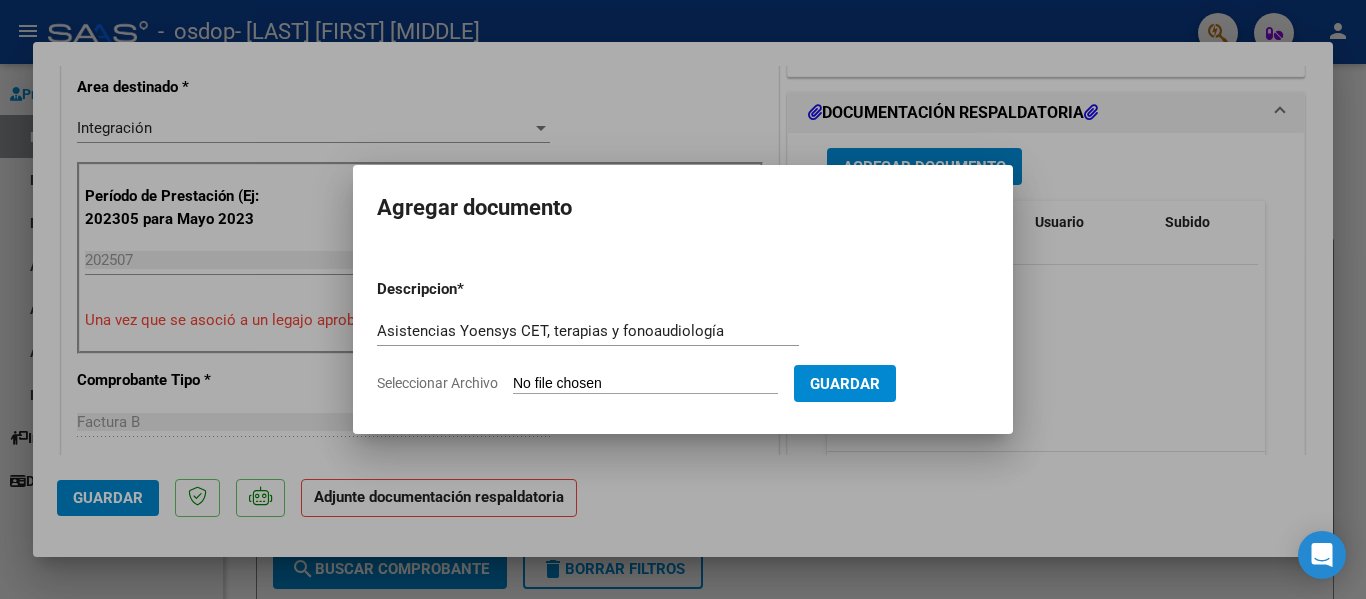 type on "C:\fakepath\AS Yoensys fono jul 2025.pdf" 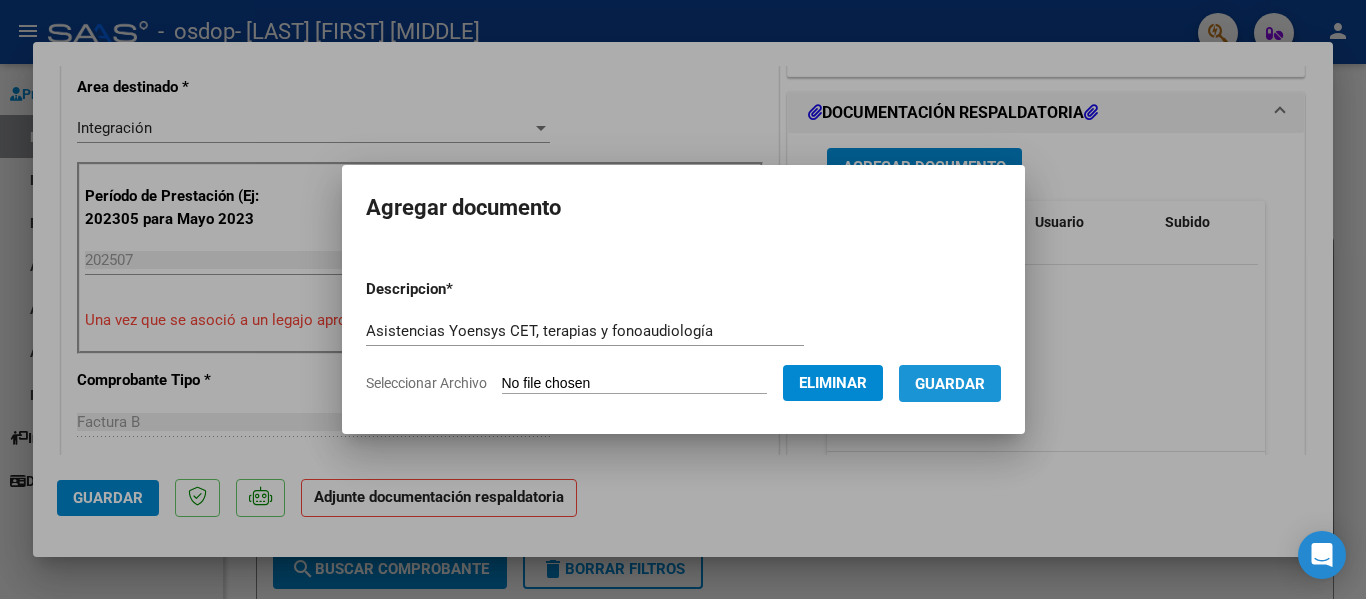 click on "Guardar" at bounding box center [950, 384] 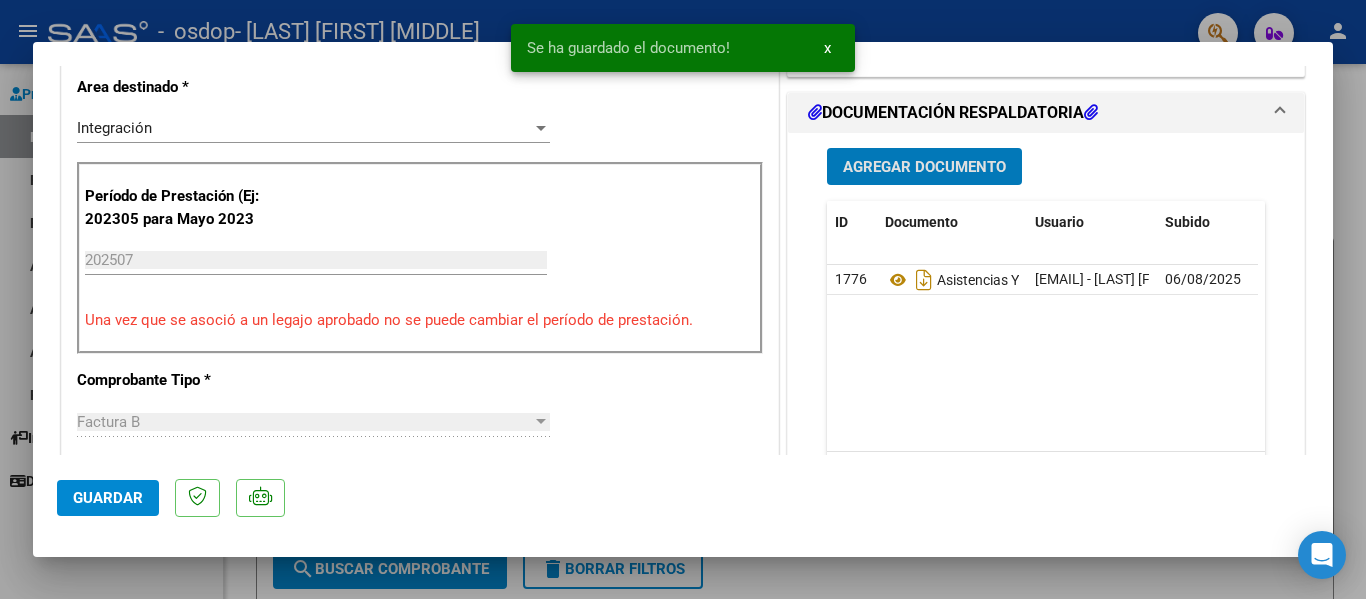 click on "Agregar Documento" at bounding box center [924, 167] 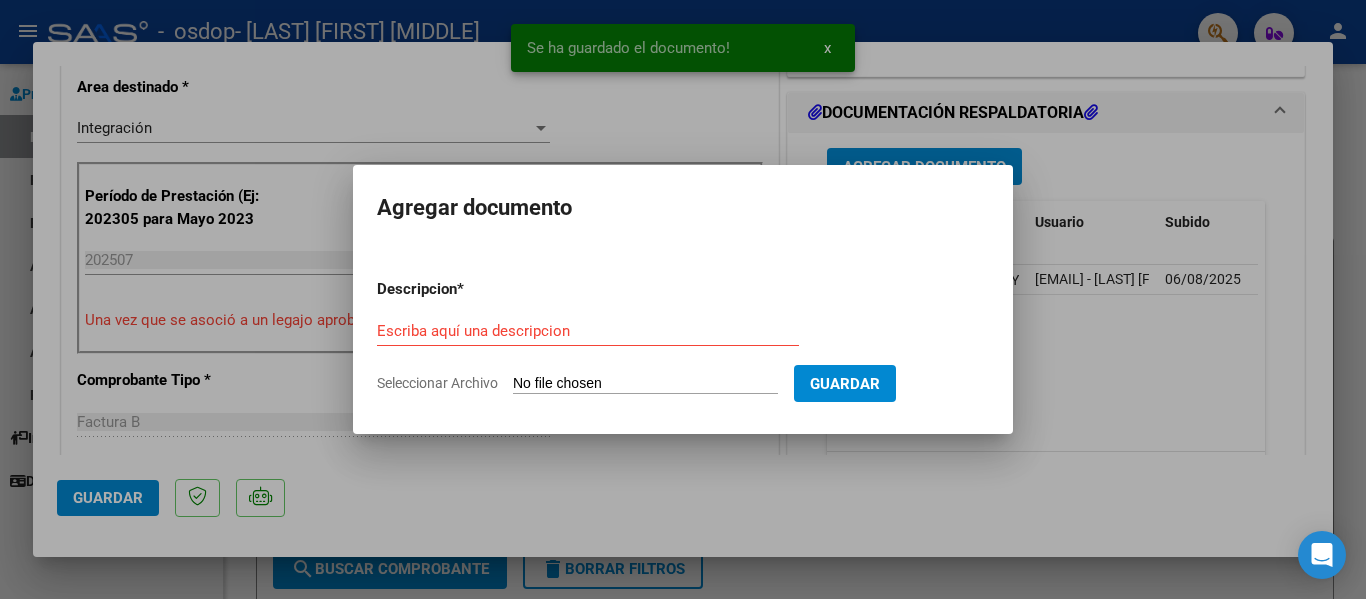 click on "Seleccionar Archivo" at bounding box center [645, 384] 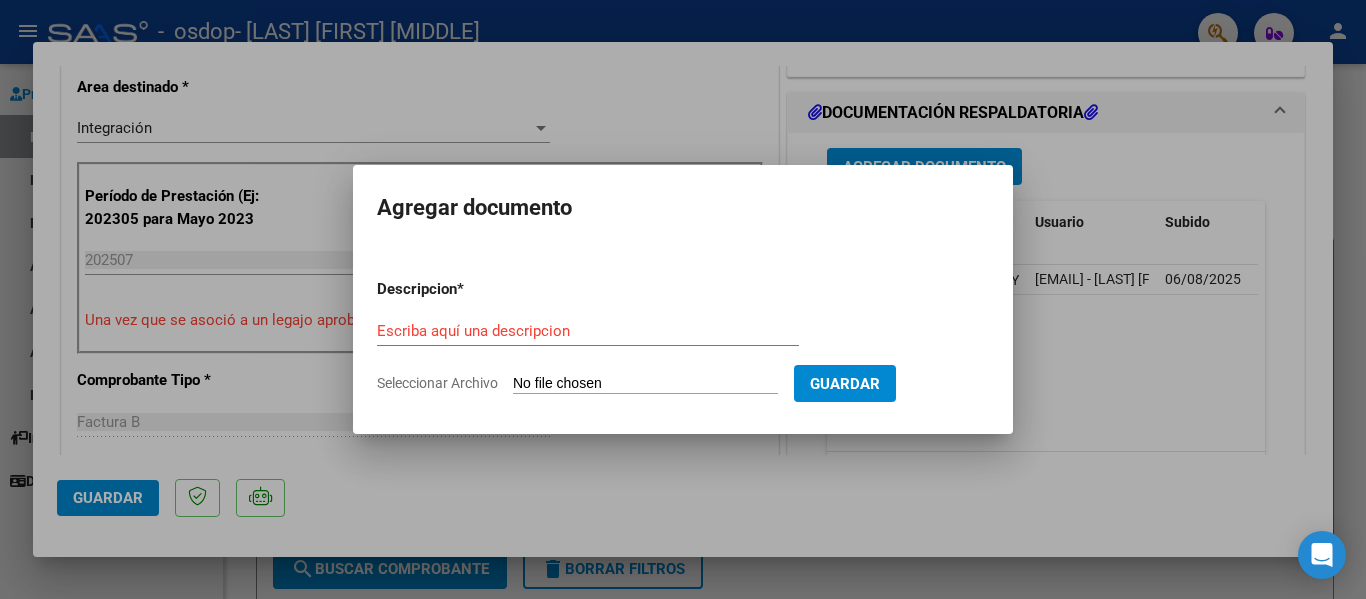 click on "Guardar" at bounding box center (845, 384) 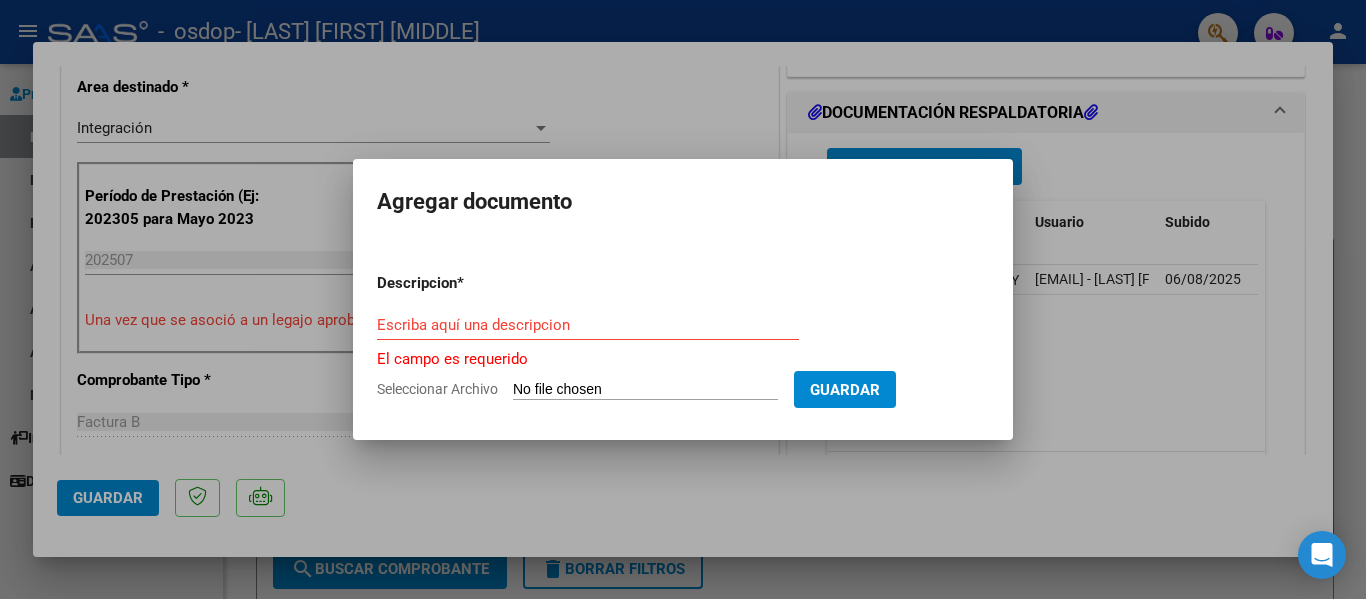 click at bounding box center (683, 299) 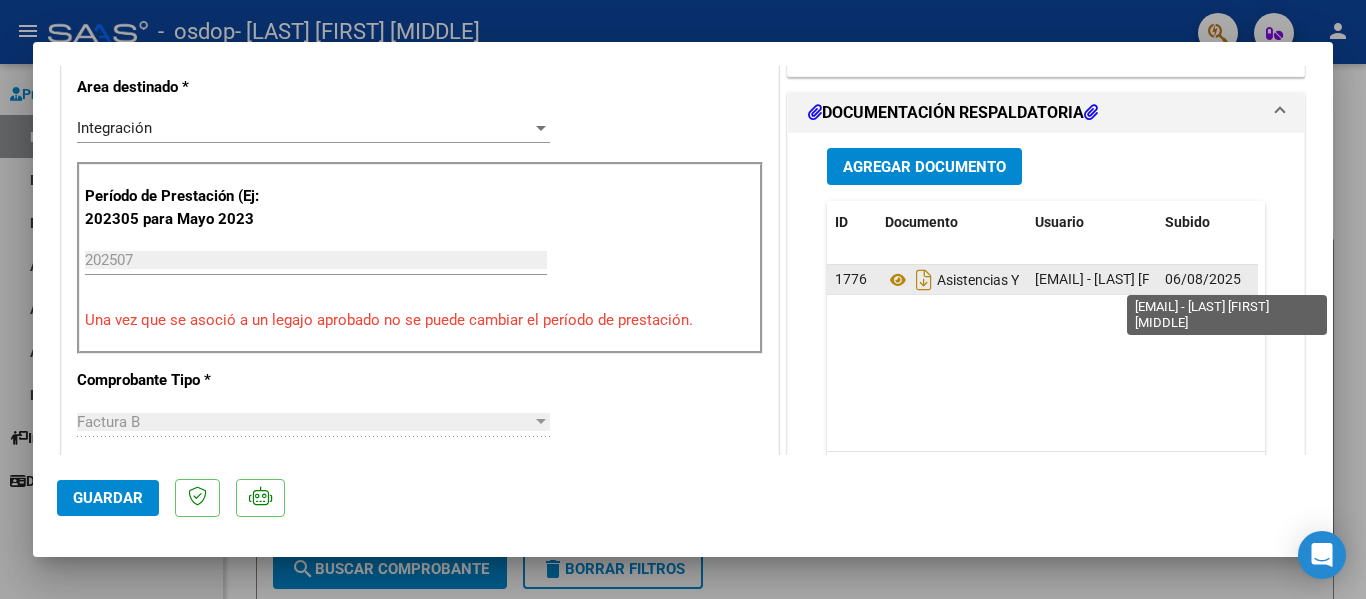 click on "[EMAIL]@[DOMAIN] - [FIRST] [LAST] [LAST]" 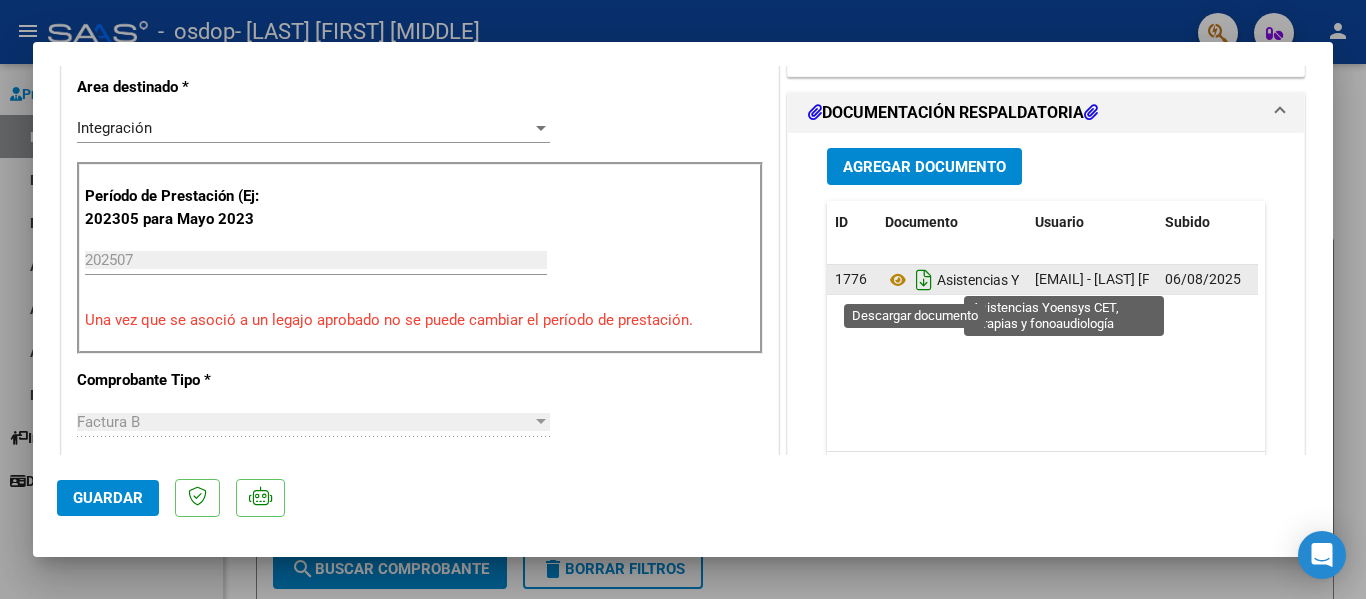 click 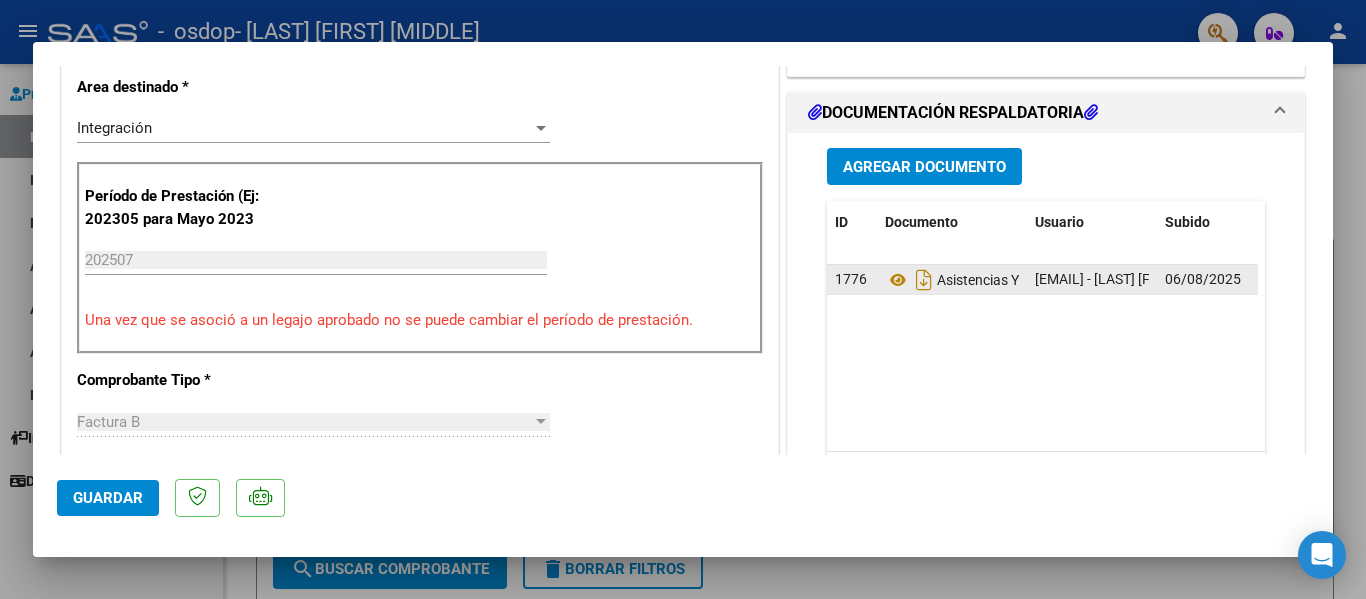 click on "Agregar Documento" at bounding box center [924, 167] 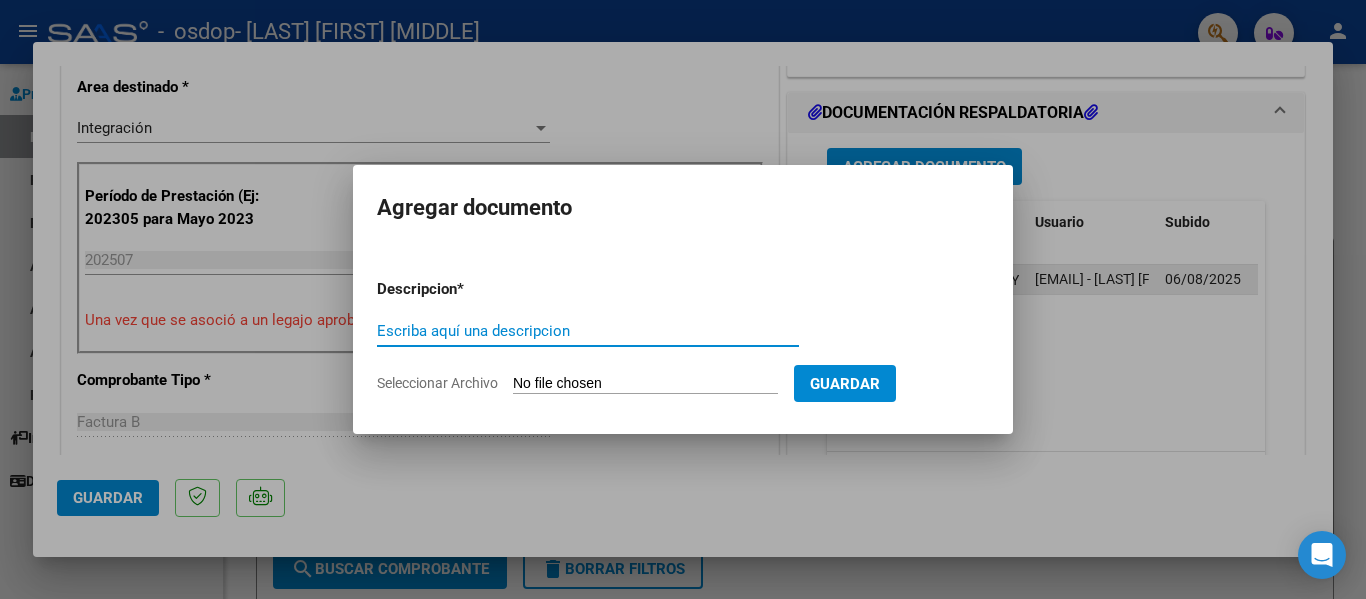 click on "Escriba aquí una descripcion" at bounding box center (588, 331) 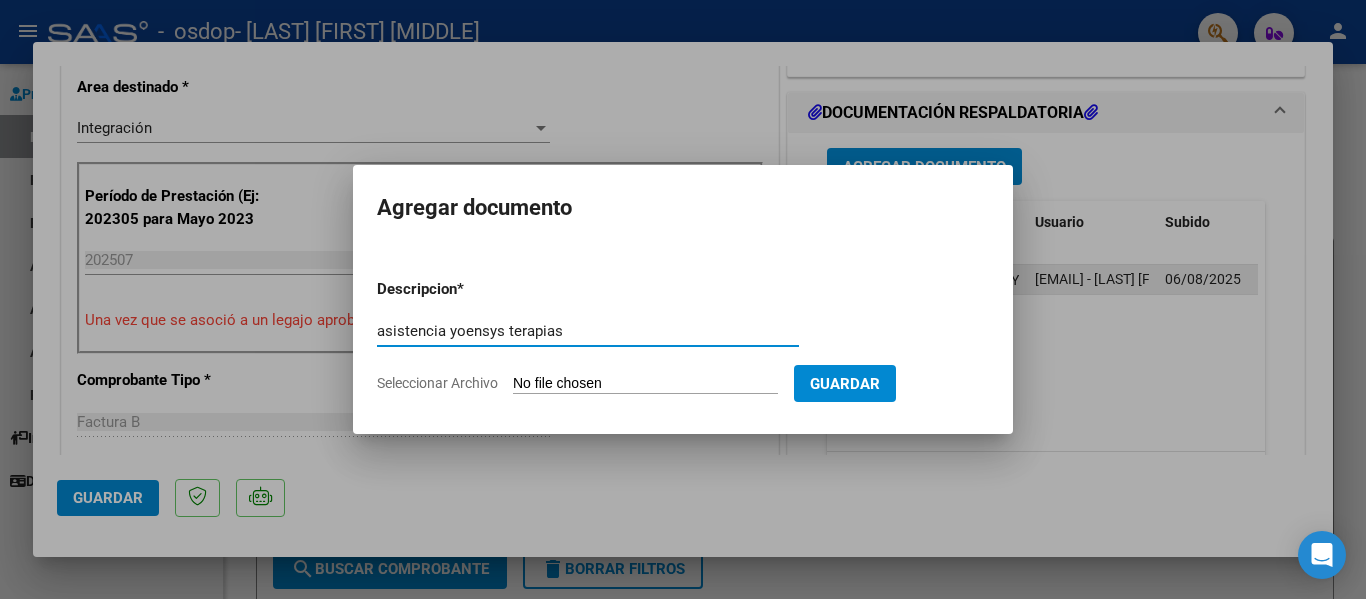 type on "asistencia yoensys terapias" 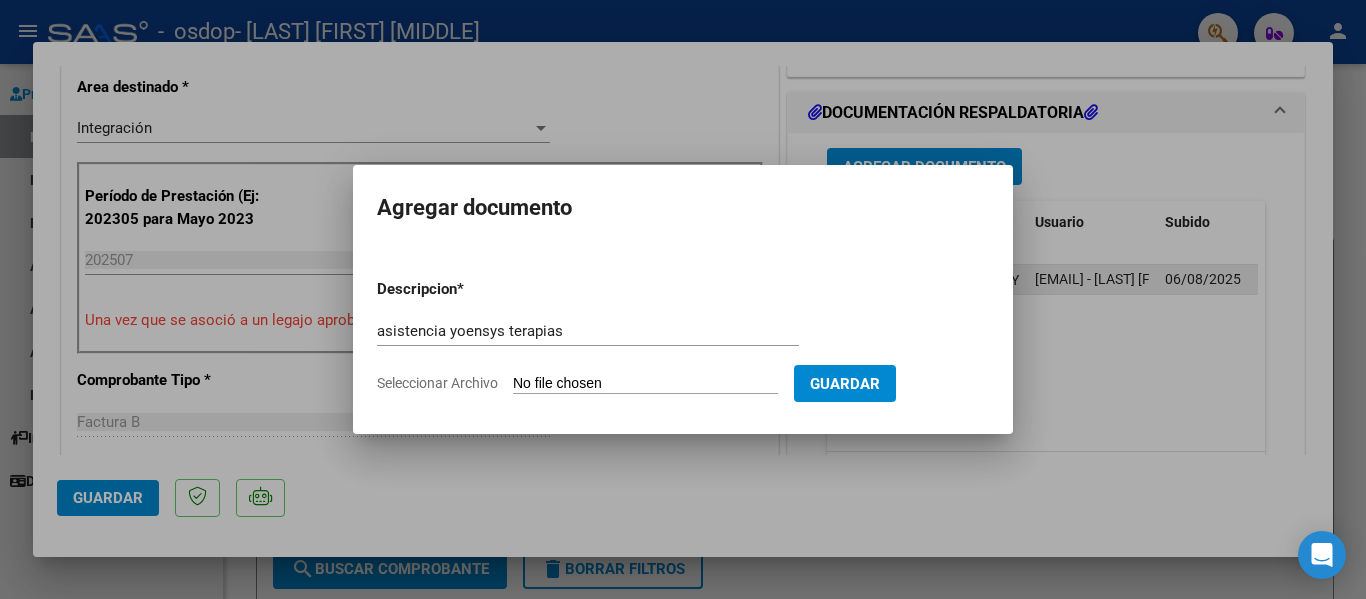 type on "C:\fakepath\AS Yoensys tp Jul 2025.pdf" 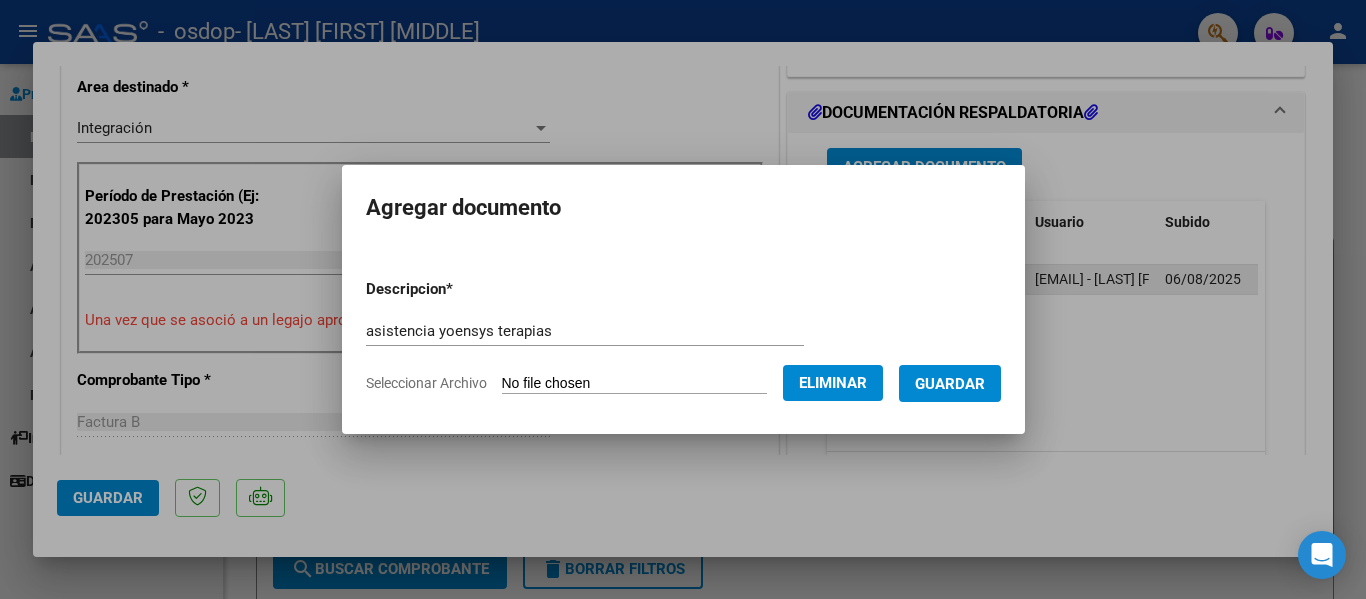 click on "Guardar" at bounding box center [950, 384] 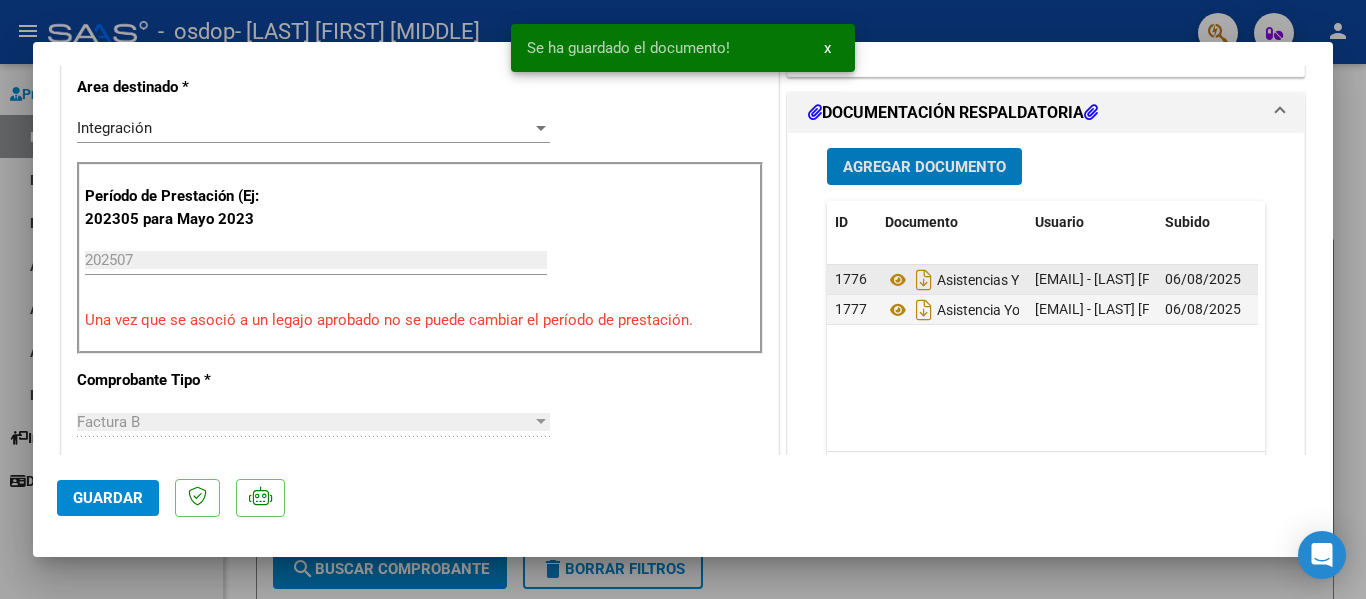 click on "Agregar Documento" at bounding box center [924, 167] 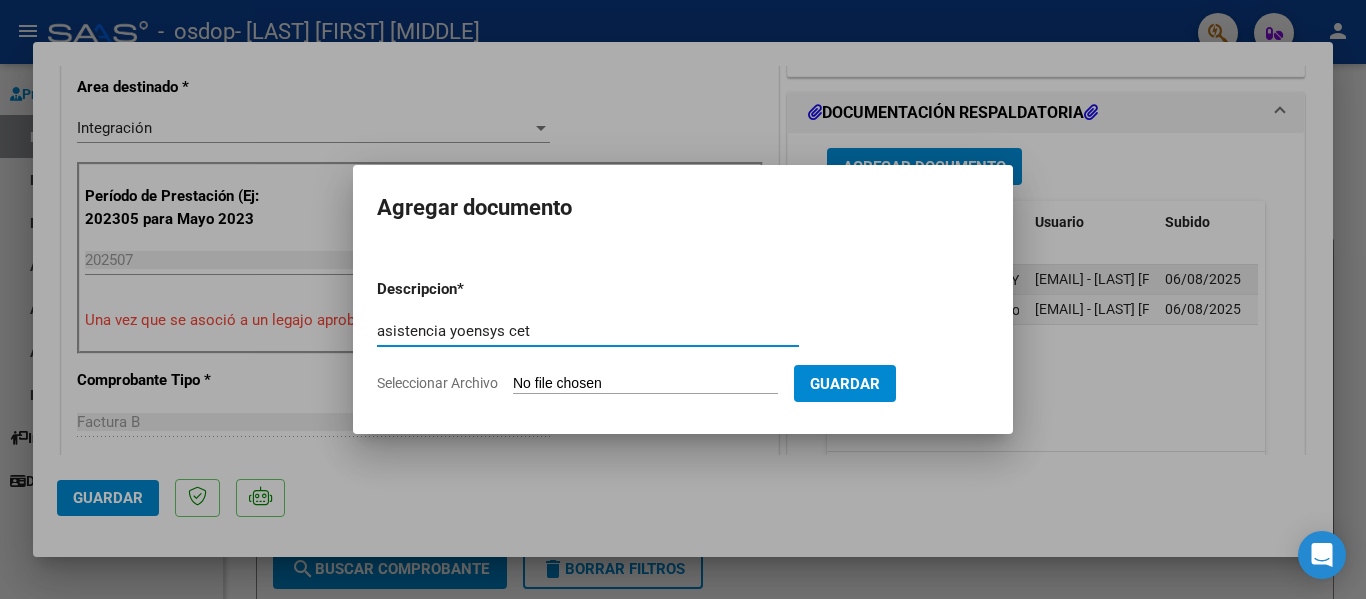 type on "asistencia yoensys cet" 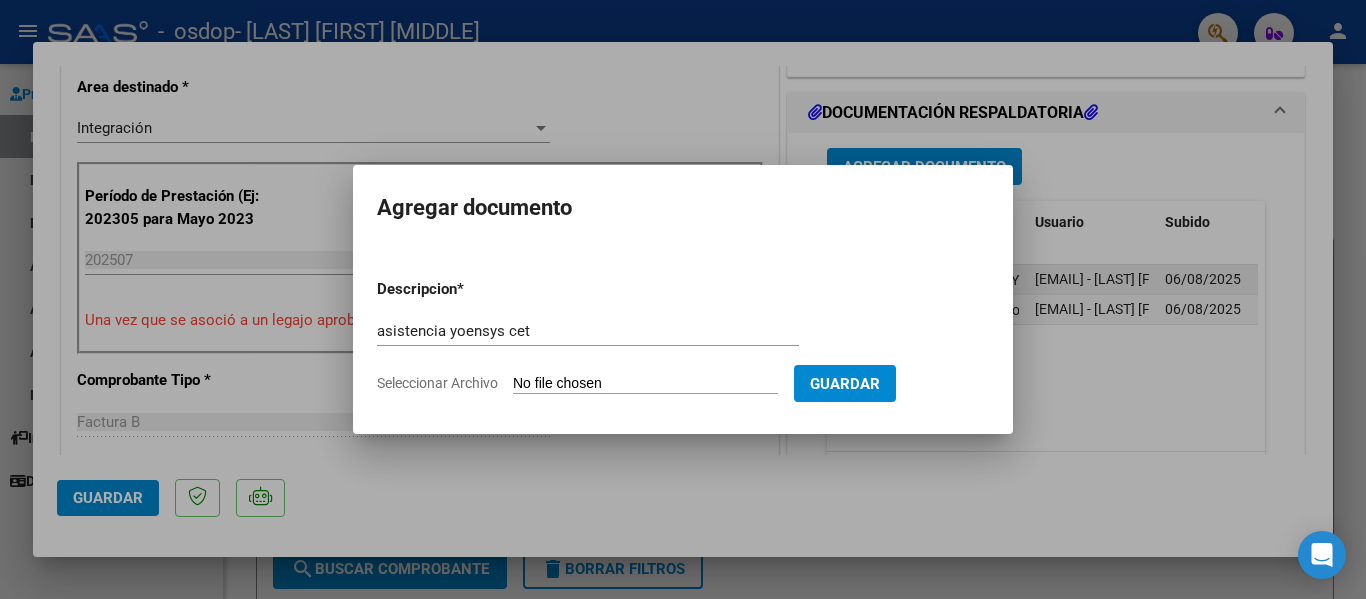 type on "C:\fakepath\as yoensys cet jul 2025.pdf" 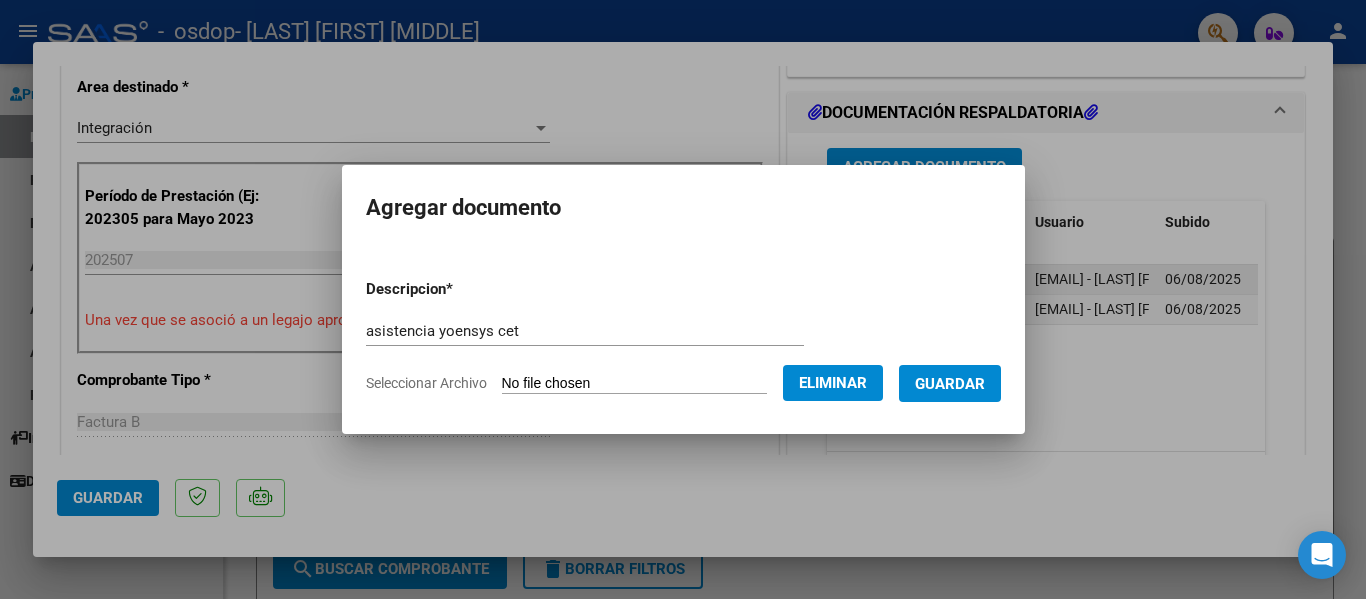 click on "Guardar" at bounding box center (950, 384) 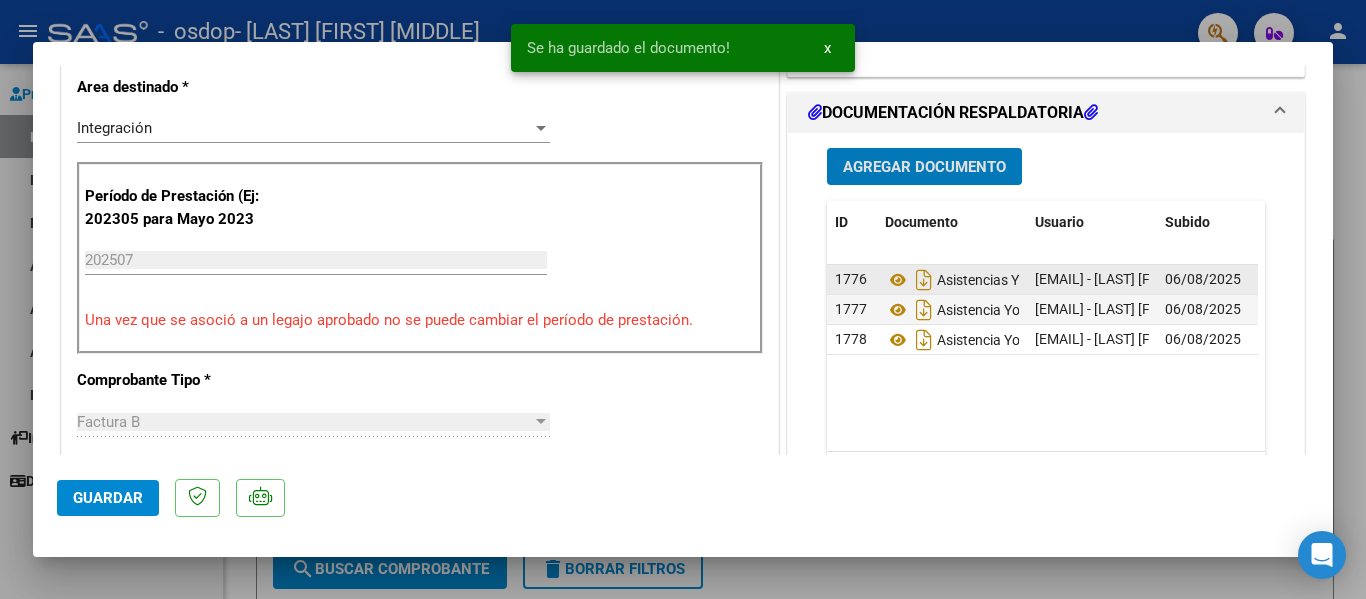 type 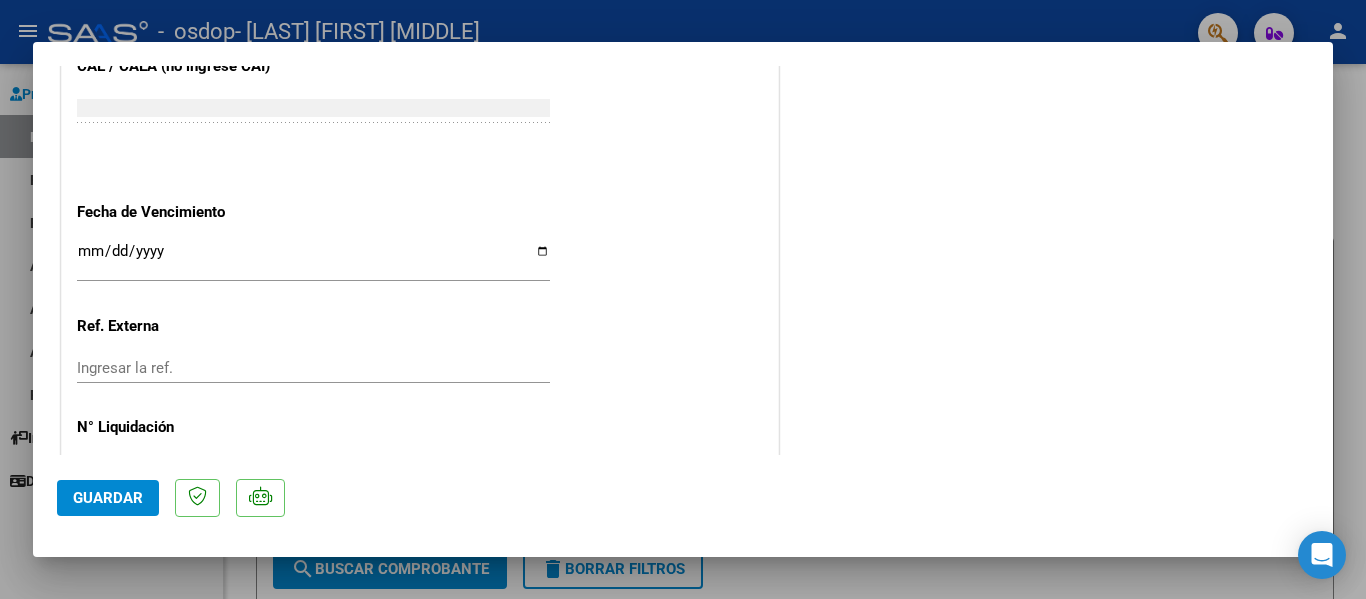 scroll, scrollTop: 1401, scrollLeft: 0, axis: vertical 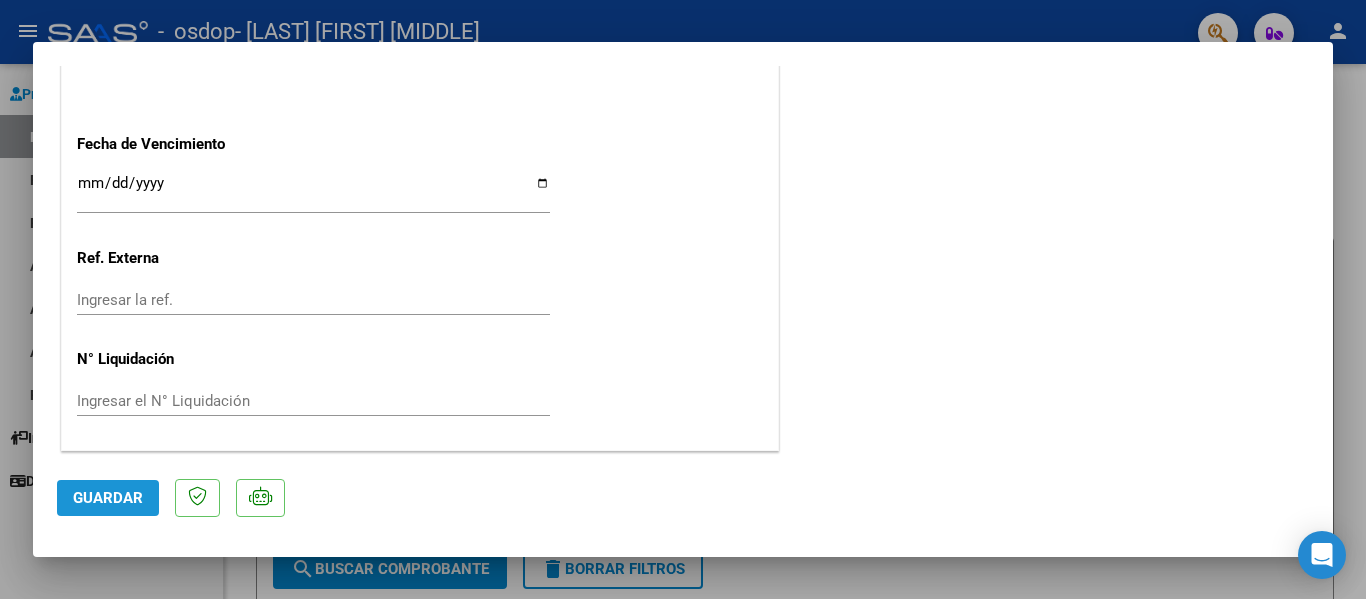 click on "Guardar" 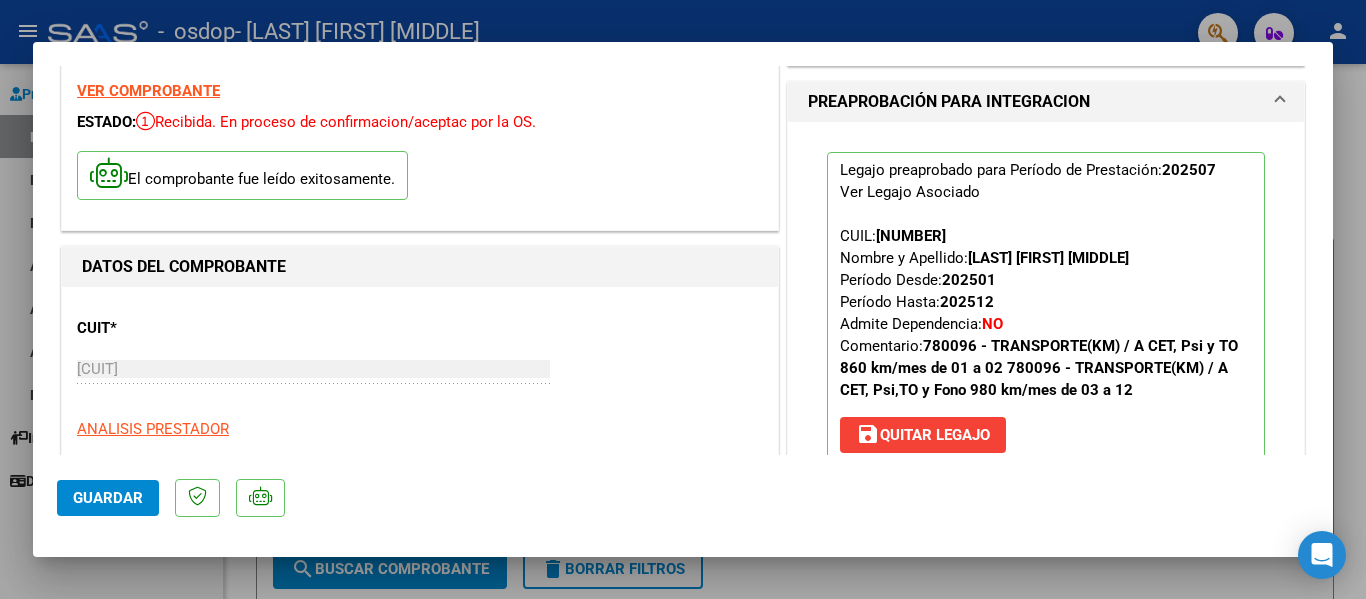 scroll, scrollTop: 0, scrollLeft: 0, axis: both 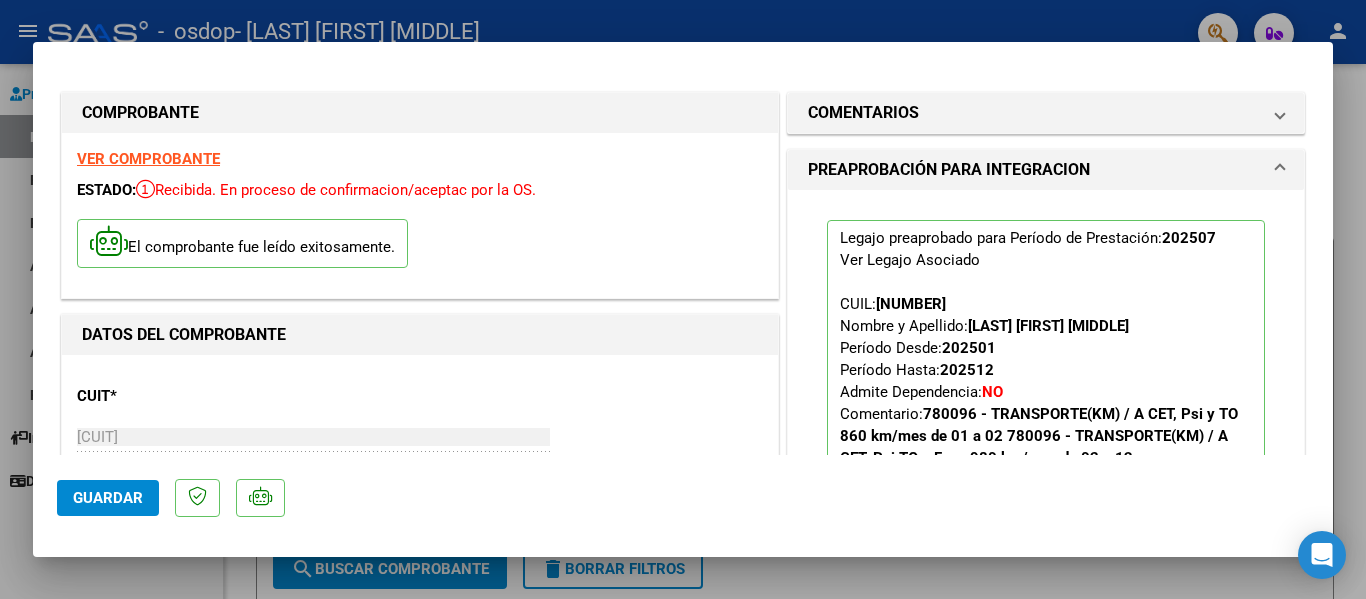 click on "Guardar" 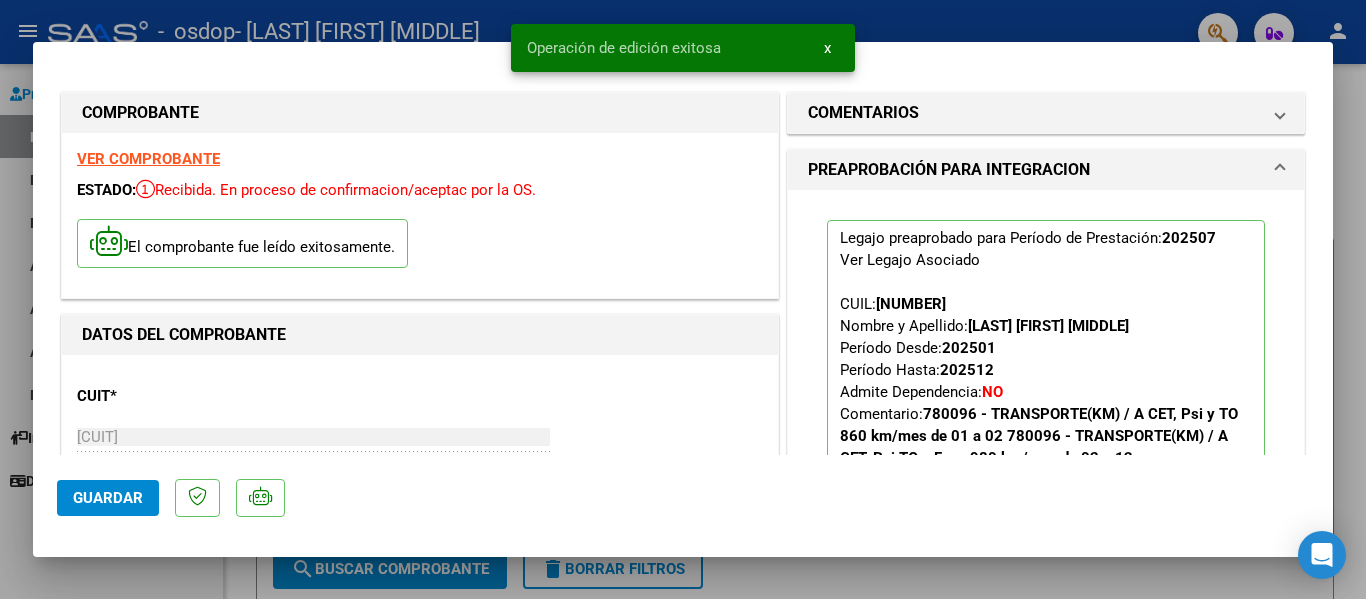 click on "Operación de edición exitosa x" at bounding box center [683, 48] 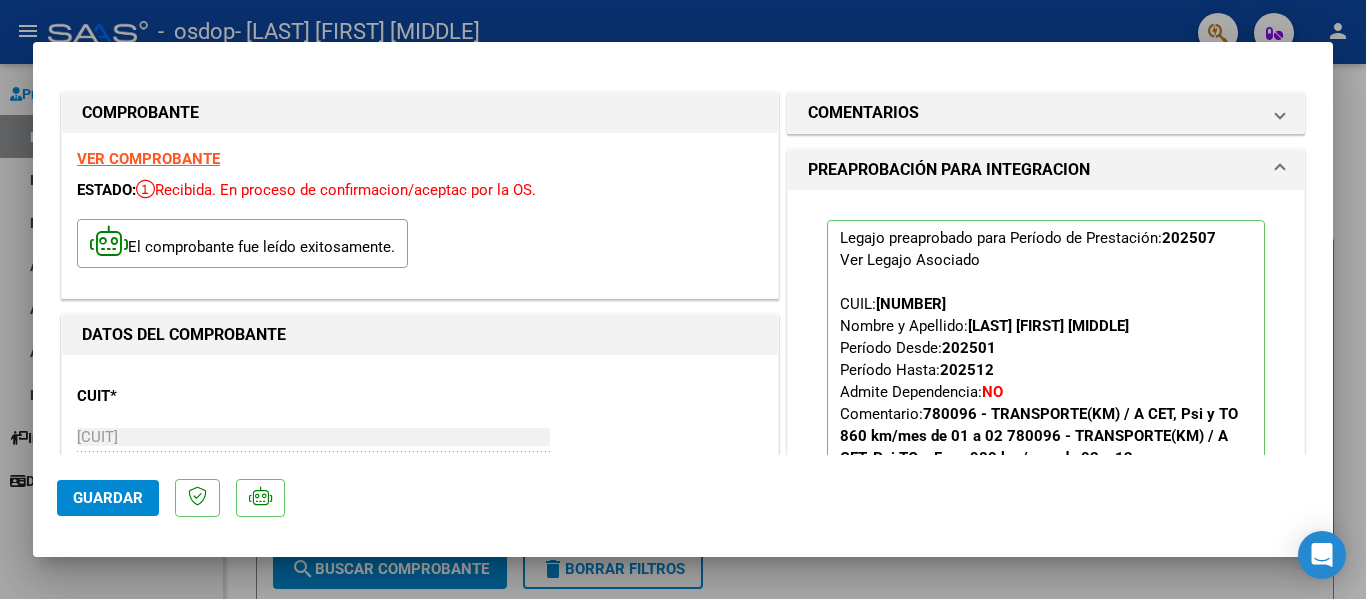 click on "COMPROBANTE VER COMPROBANTE       ESTADO:   Recibida. En proceso de confirmacion/aceptac por la OS.     El comprobante fue leído exitosamente.  DATOS DEL COMPROBANTE CUIT  *   27-95703924-9 Ingresar CUIT  ANALISIS PRESTADOR  GONZALEZ AVILA LEONEISY MARINA  ARCA Padrón  Area destinado * Integración Seleccionar Area Período de Prestación (Ej: 202305 para Mayo 2023    202507 Ingrese el Período de Prestación como indica el ejemplo   Una vez que se asoció a un legajo aprobado no se puede cambiar el período de prestación.   Comprobante Tipo * Factura B Seleccionar Tipo Punto de Venta  *   4 Ingresar el Nro.  Número  *   11 Ingresar el Nro.  Monto  *   $ 502.753,28 Ingresar el monto  Fecha del Cpbt.  *   2025-08-06 Ingresar la fecha  CAE / CAEA (no ingrese CAI)    75329199862935 Ingresar el CAE o CAEA (no ingrese CAI)  Fecha de Vencimiento    Ingresar la fecha  Ref. Externa    Ingresar la ref.  N° Liquidación    Ingresar el N° Liquidación  COMENTARIOS Comentarios del Prestador / Gerenciador:   NO" at bounding box center [683, 300] 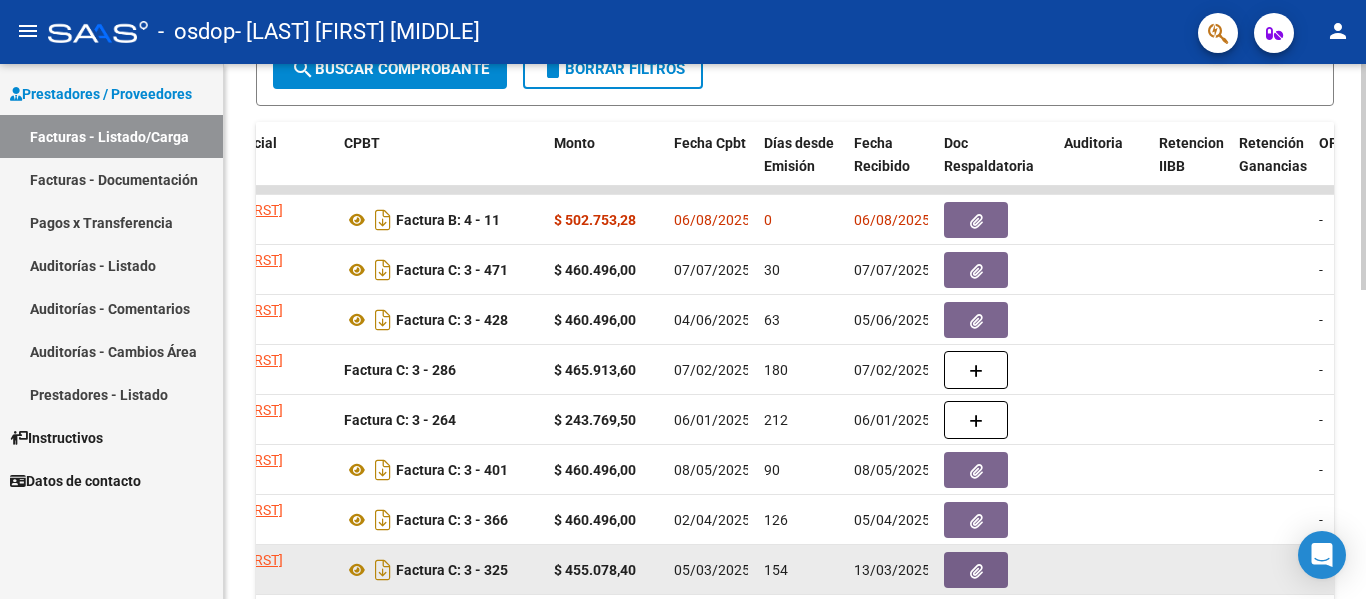 scroll, scrollTop: 667, scrollLeft: 0, axis: vertical 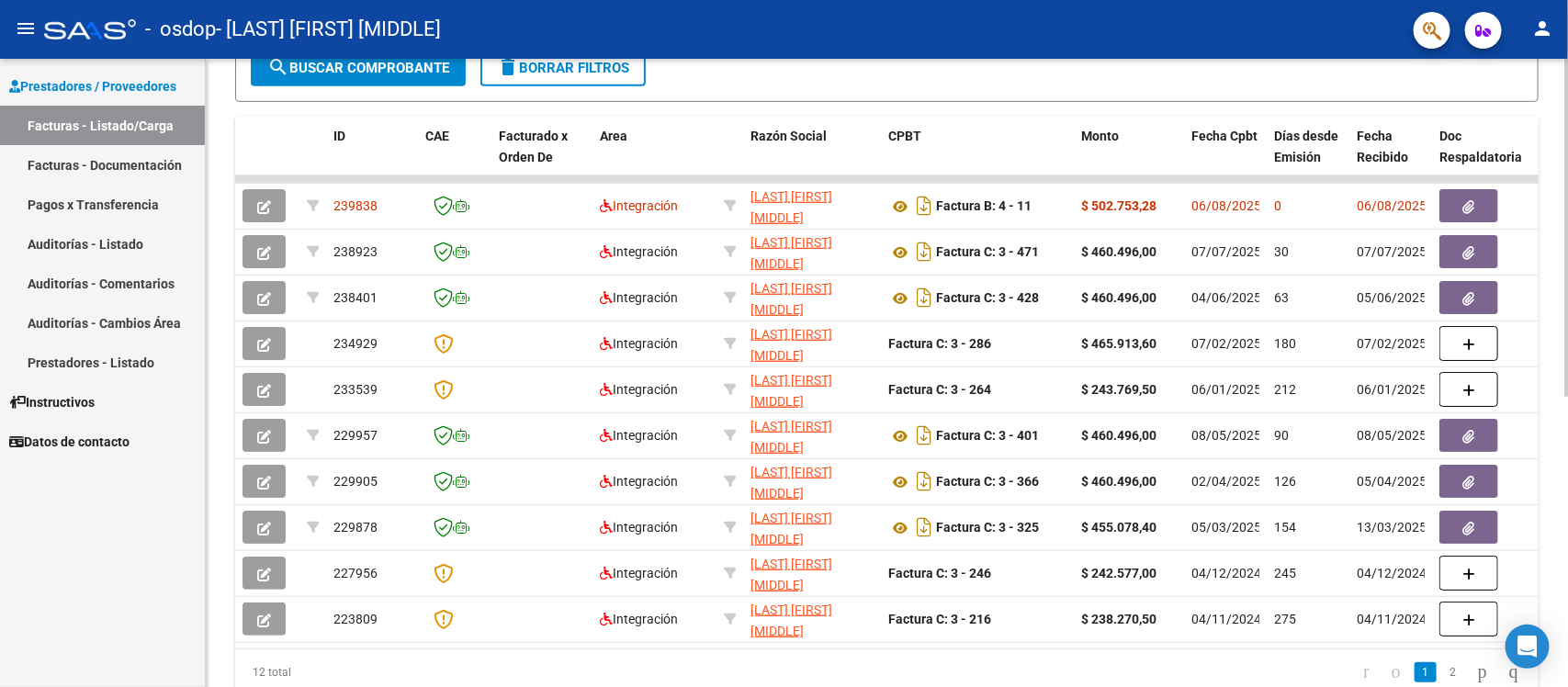 drag, startPoint x: 1032, startPoint y: 12, endPoint x: 909, endPoint y: 83, distance: 142.02113 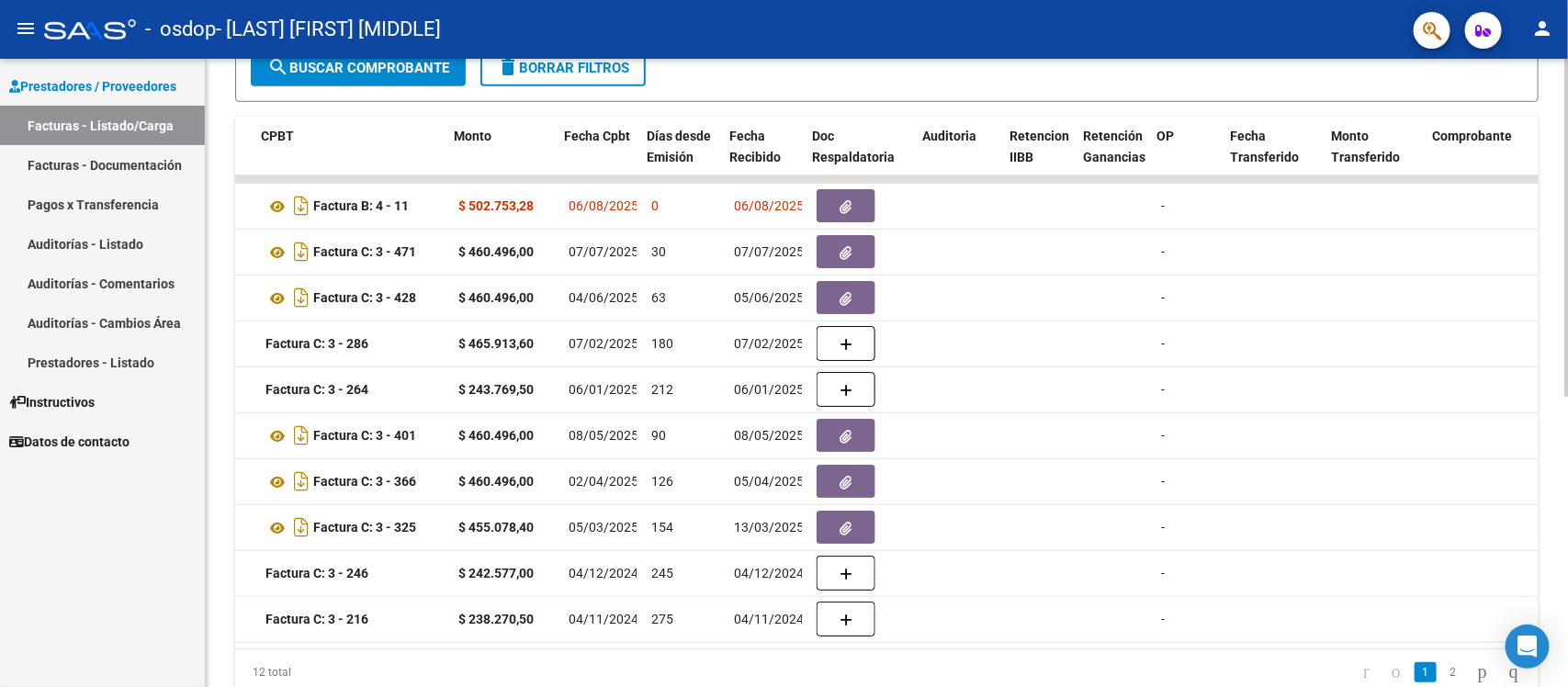 scroll, scrollTop: 0, scrollLeft: 0, axis: both 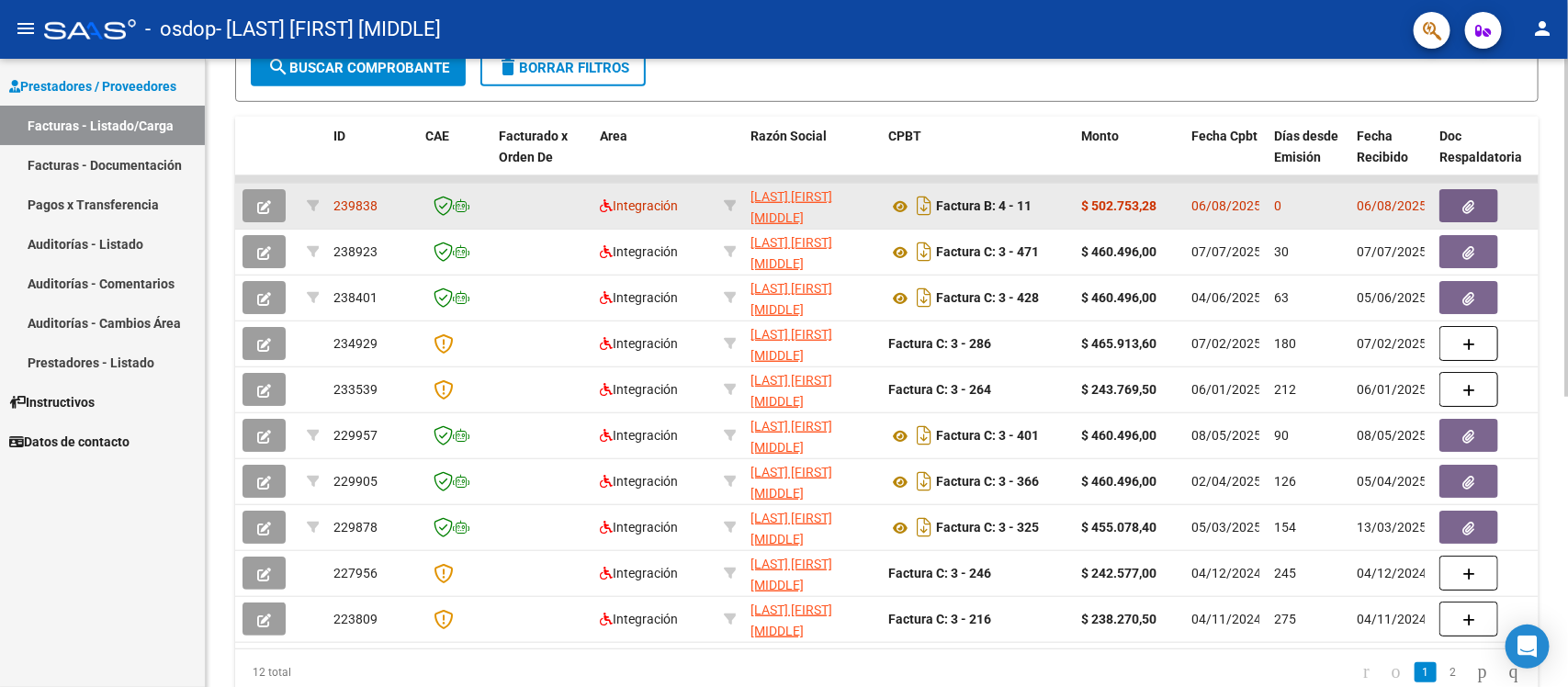 click on "239838" 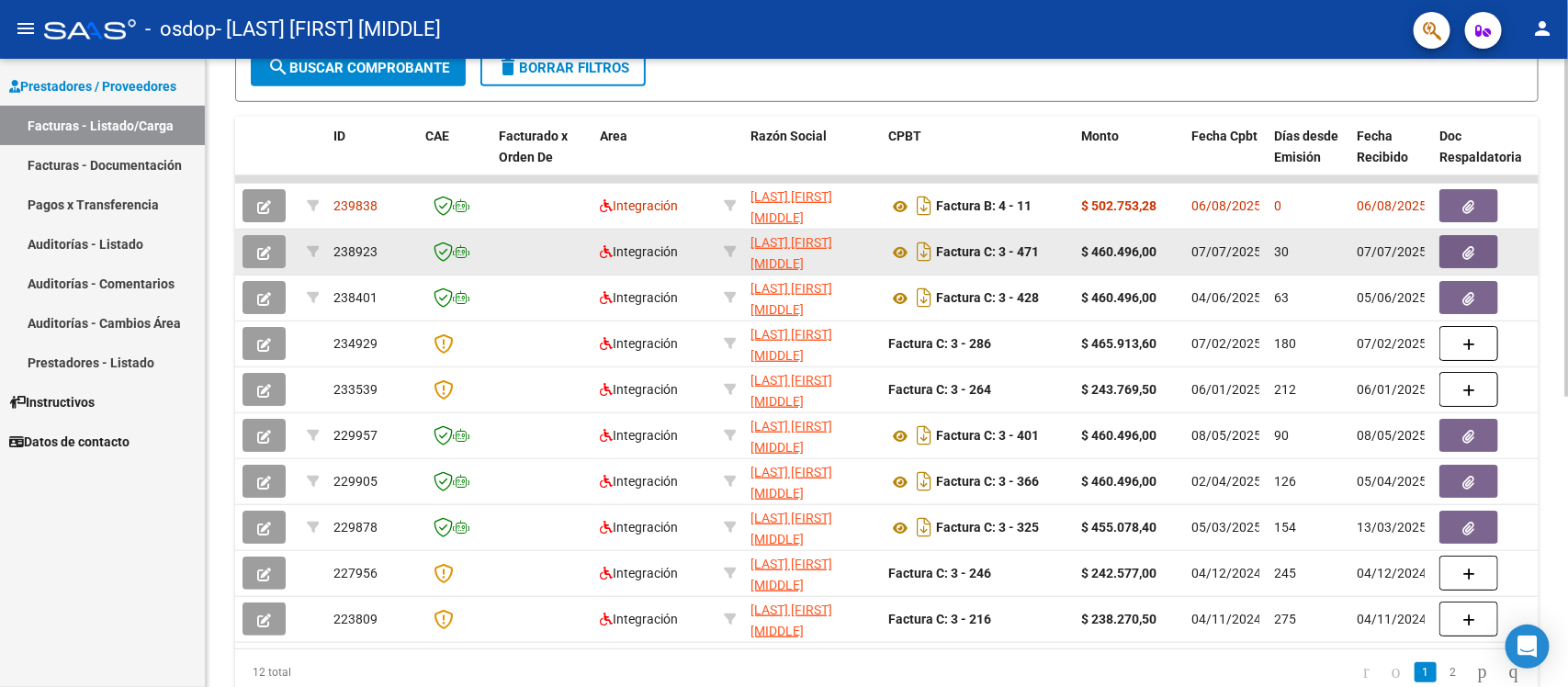 scroll, scrollTop: 267, scrollLeft: 0, axis: vertical 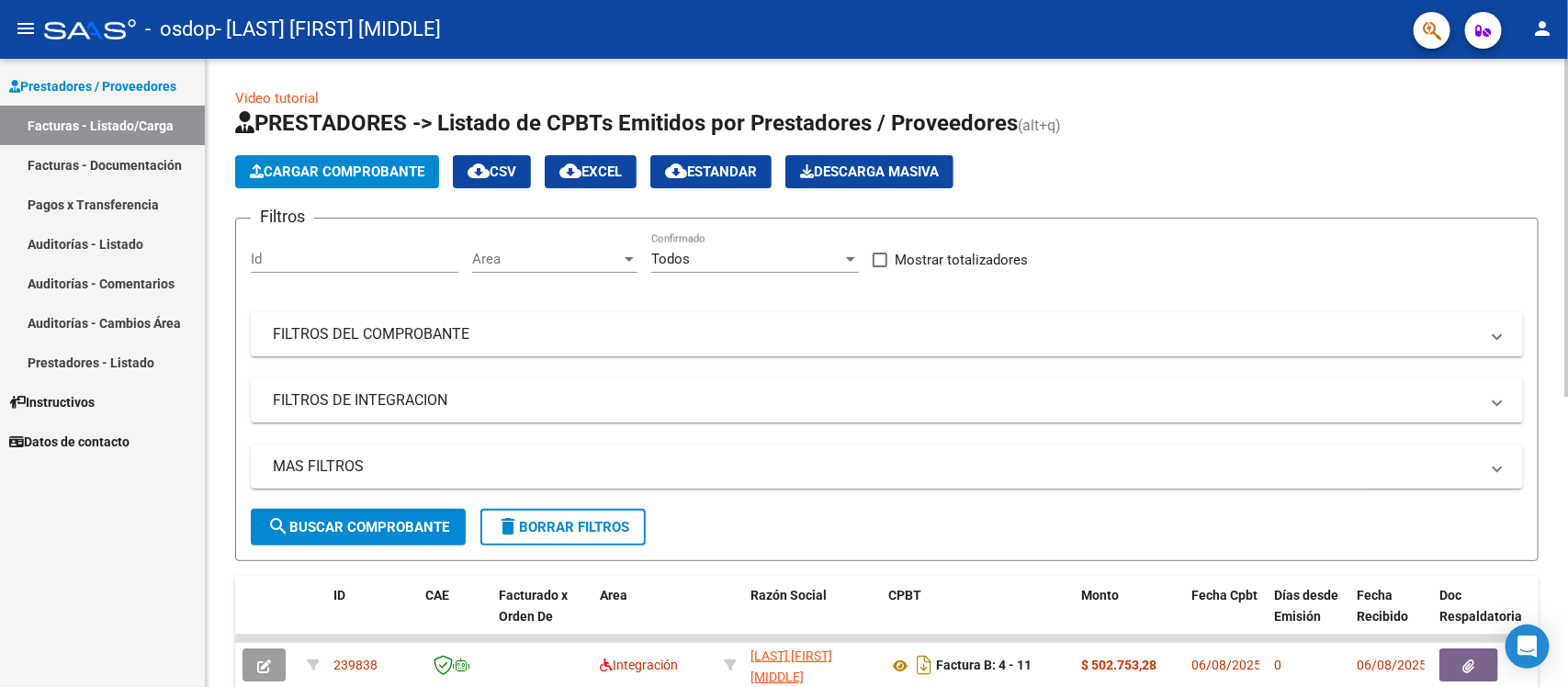 click on "PRESTADORES -> Listado de CPBTs Emitidos por Prestadores / Proveedores (alt+q)" 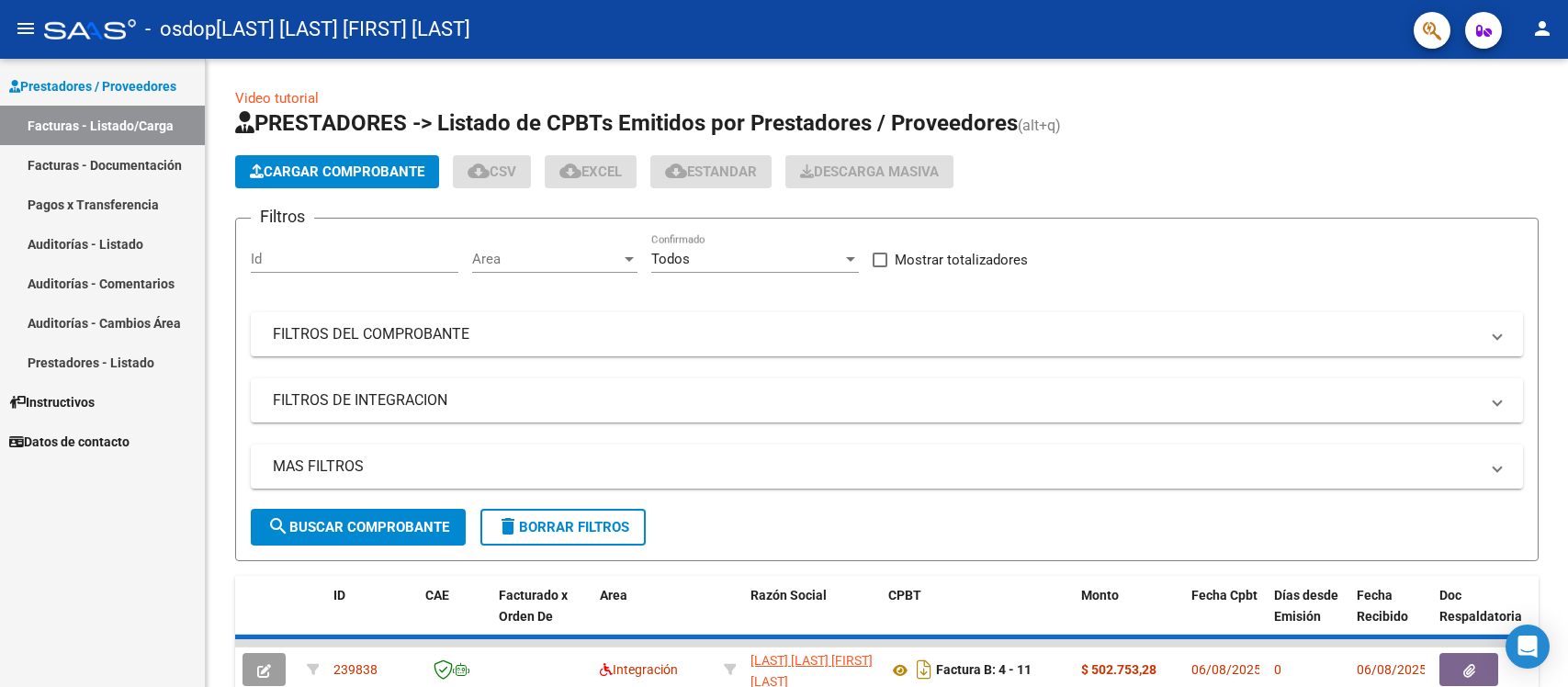 scroll, scrollTop: 0, scrollLeft: 0, axis: both 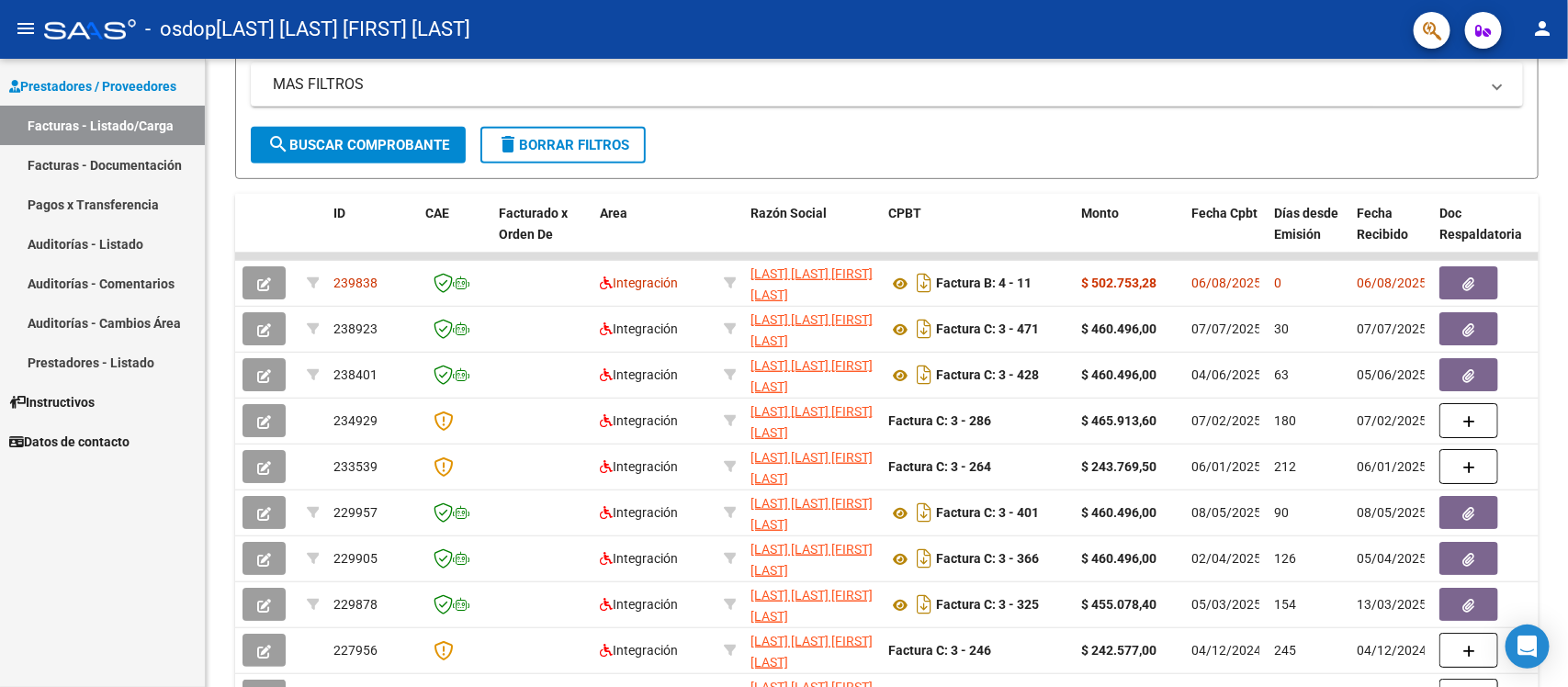 click on "Datos de contacto" at bounding box center [69, 442] 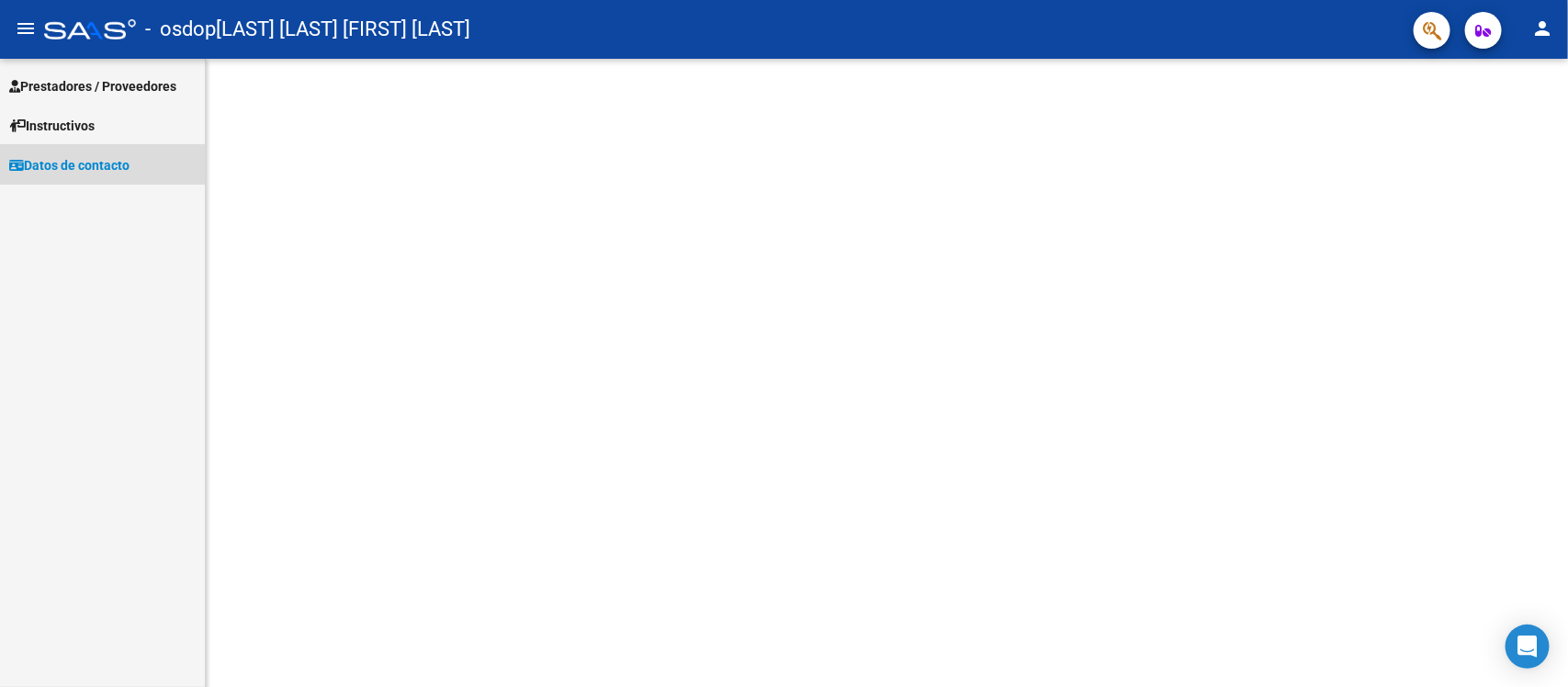 scroll, scrollTop: 0, scrollLeft: 0, axis: both 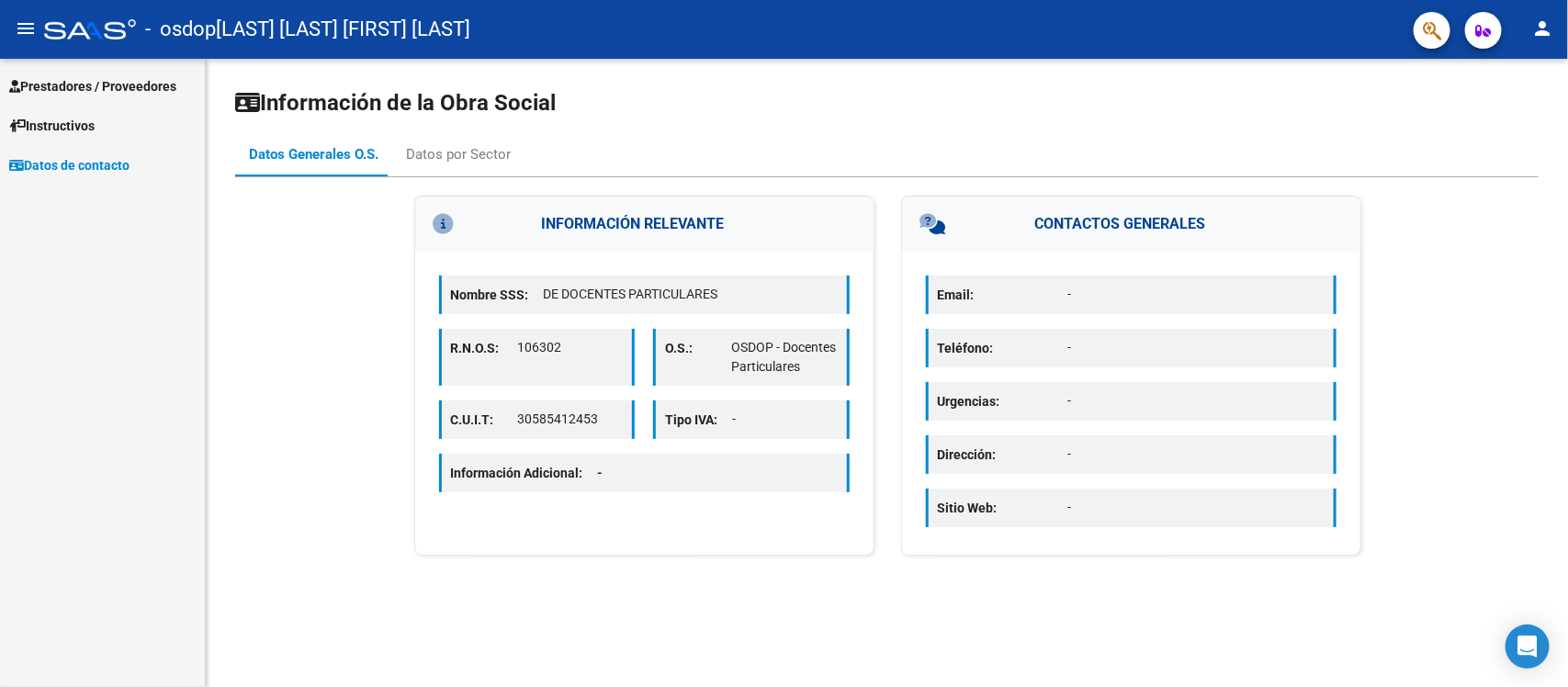 click on "Prestadores / Proveedores Facturas - Listado/Carga Facturas - Documentación Pagos x Transferencia Auditorías - Listado Auditorías - Comentarios Auditorías - Cambios Área Prestadores - Listado    Instructivos    Datos de contacto" at bounding box center (102, 121) 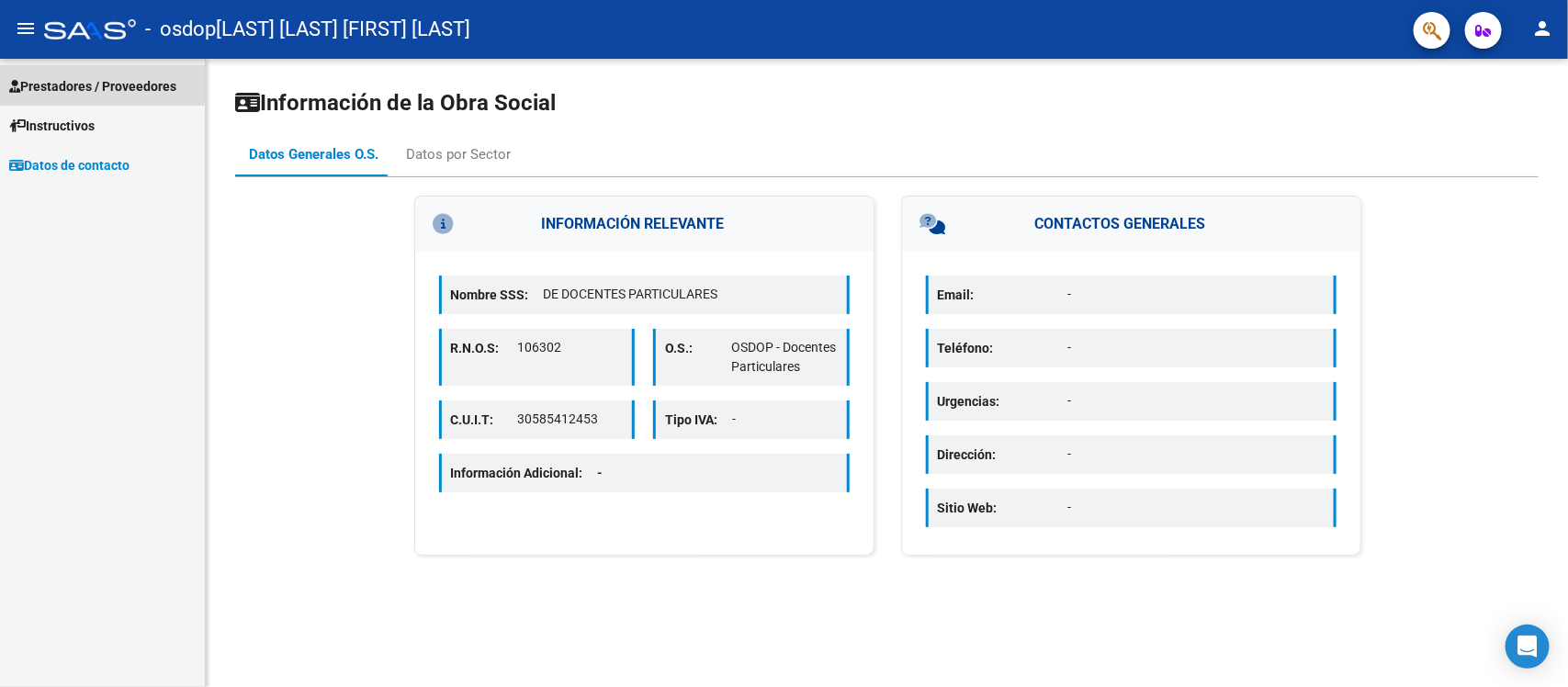 click on "Prestadores / Proveedores" at bounding box center [93, 86] 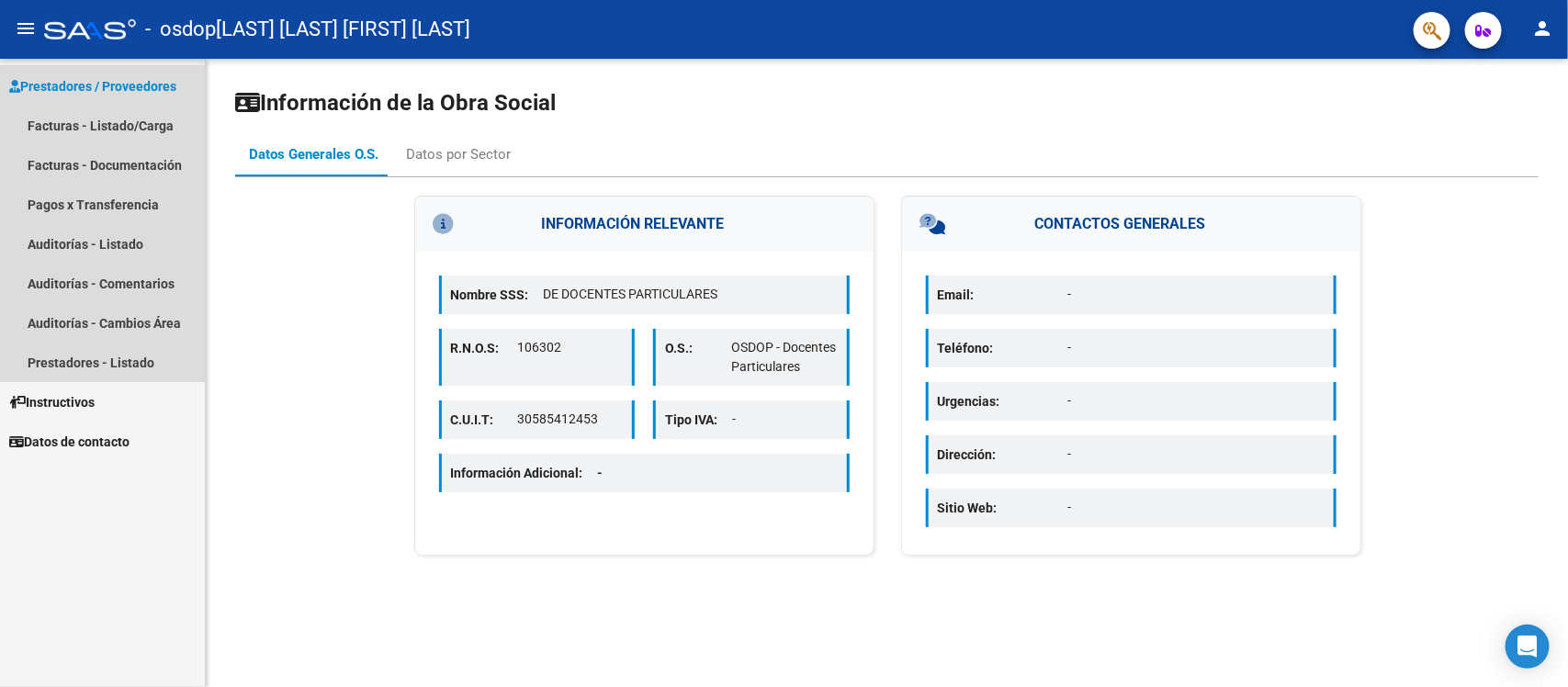 click on "Prestadores / Proveedores" at bounding box center (93, 86) 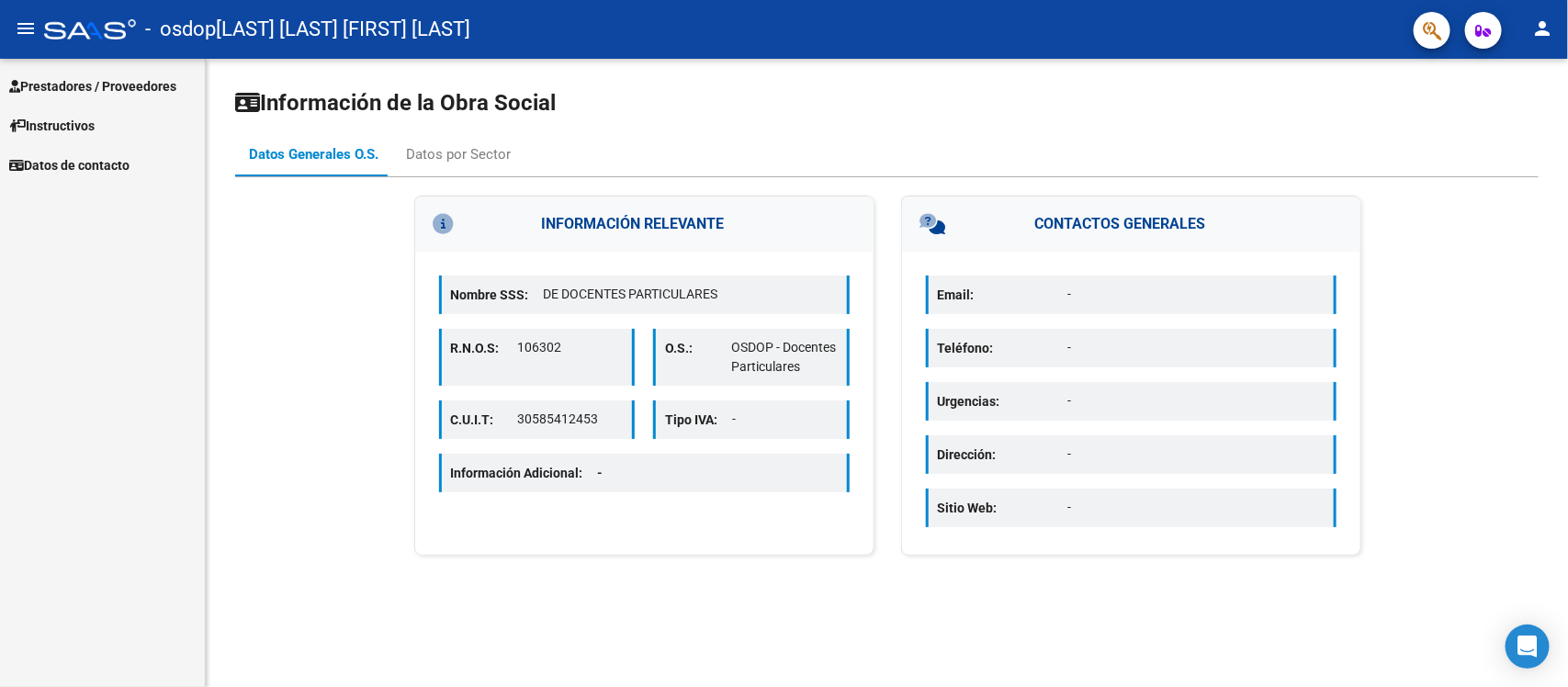 click on "Prestadores / Proveedores" at bounding box center (93, 86) 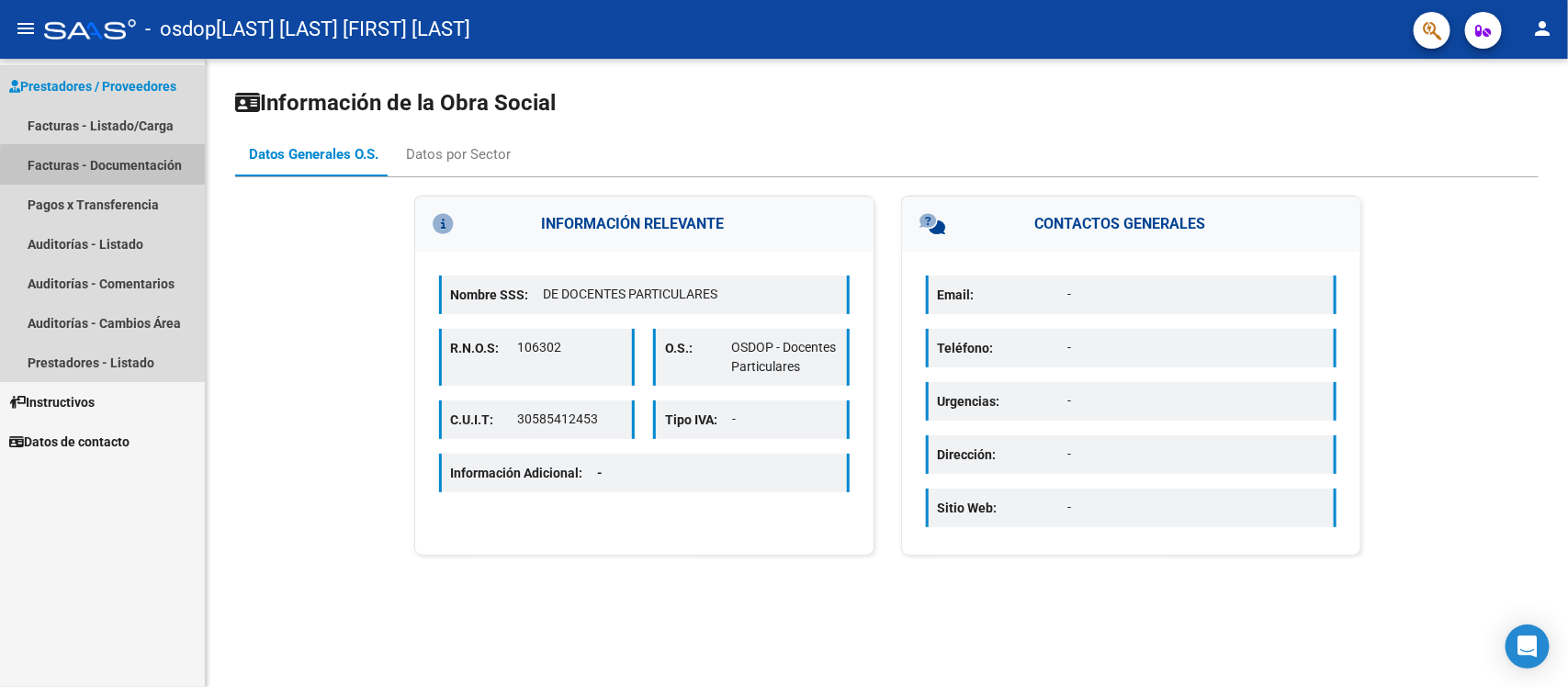 click on "Facturas - Documentación" at bounding box center [102, 164] 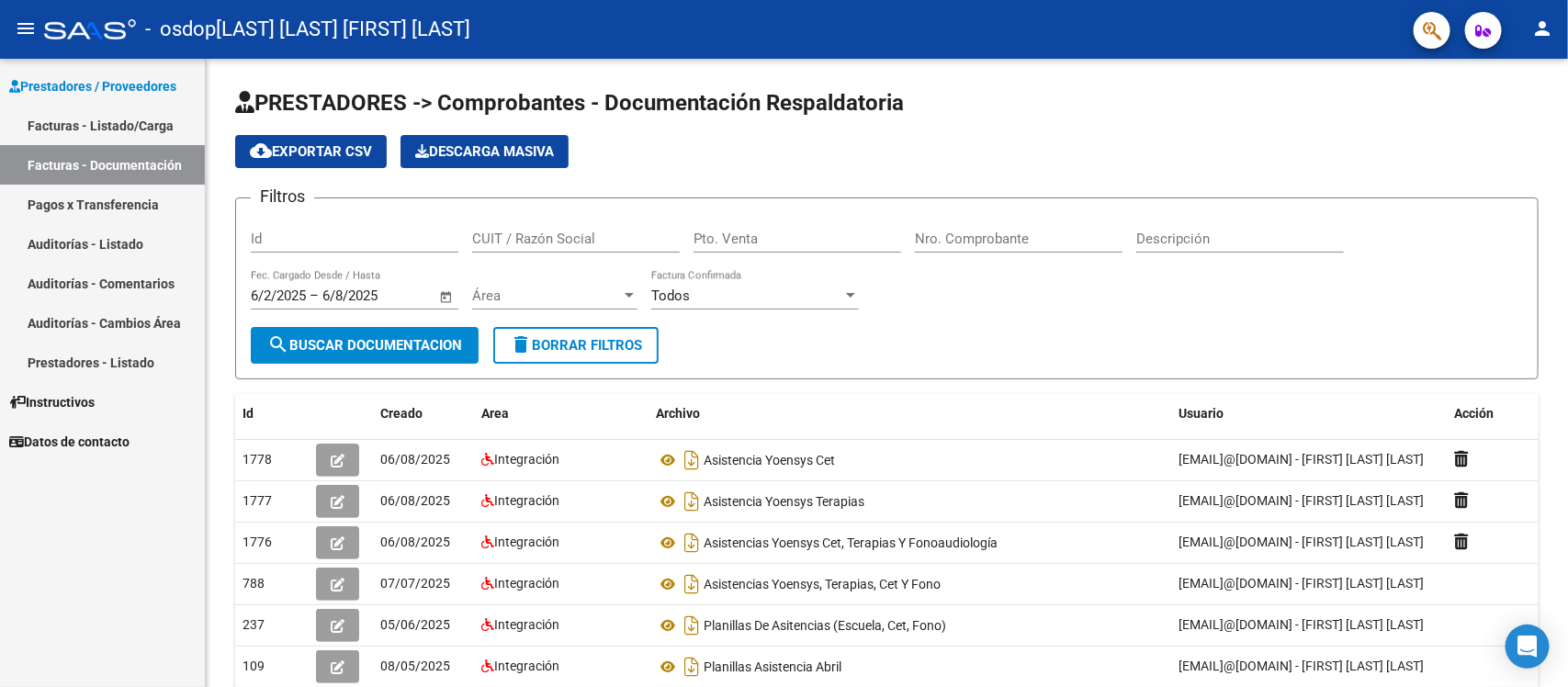 click on "Facturas - Listado/Carga" at bounding box center [102, 125] 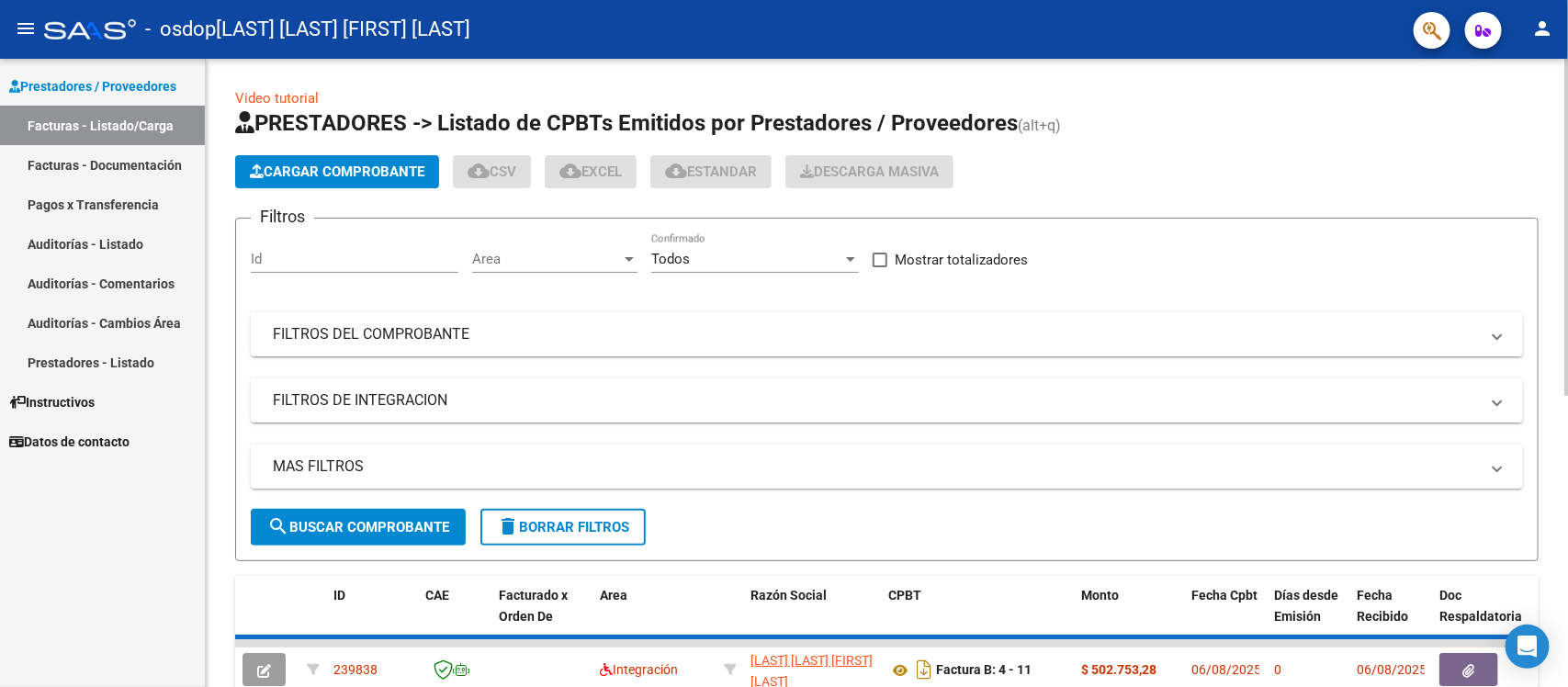 scroll, scrollTop: 191, scrollLeft: 0, axis: vertical 